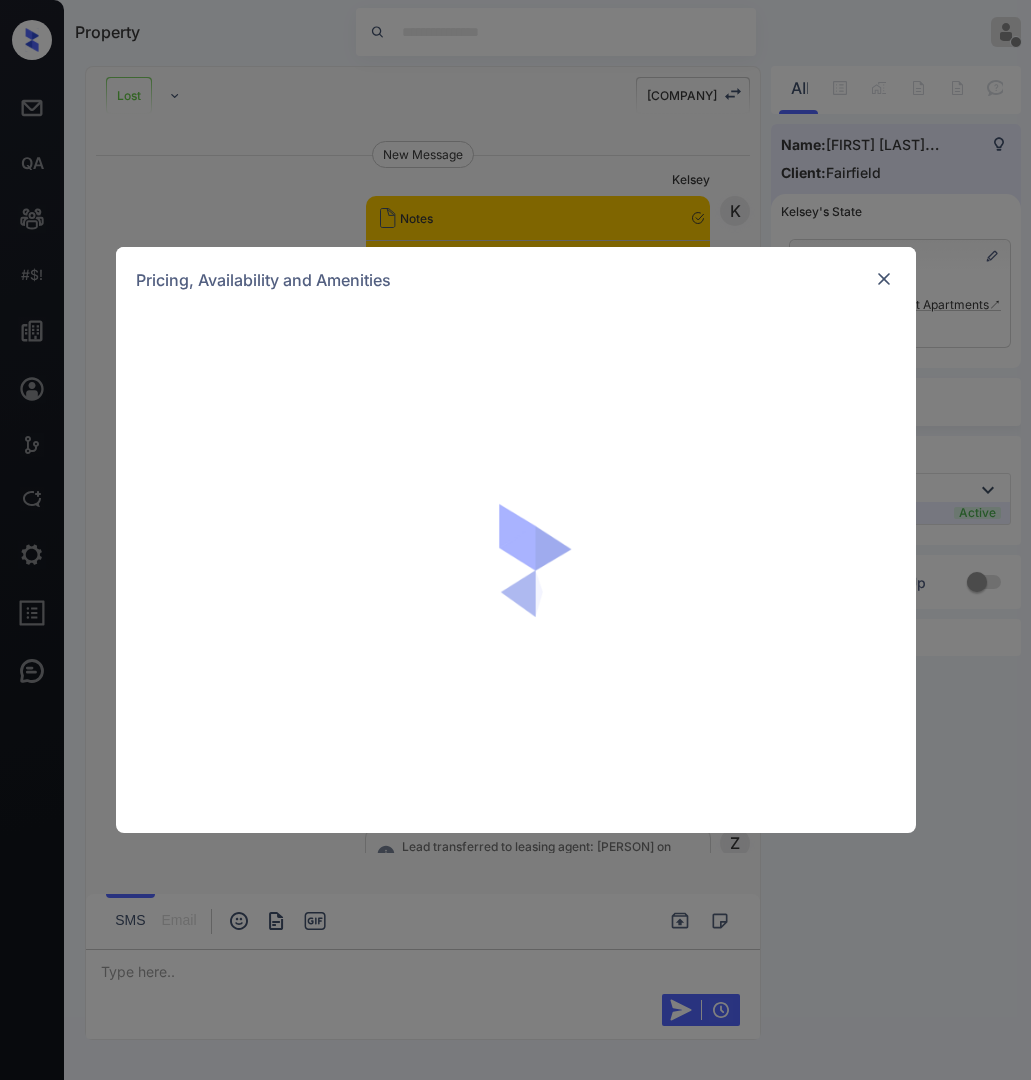 scroll, scrollTop: 0, scrollLeft: 0, axis: both 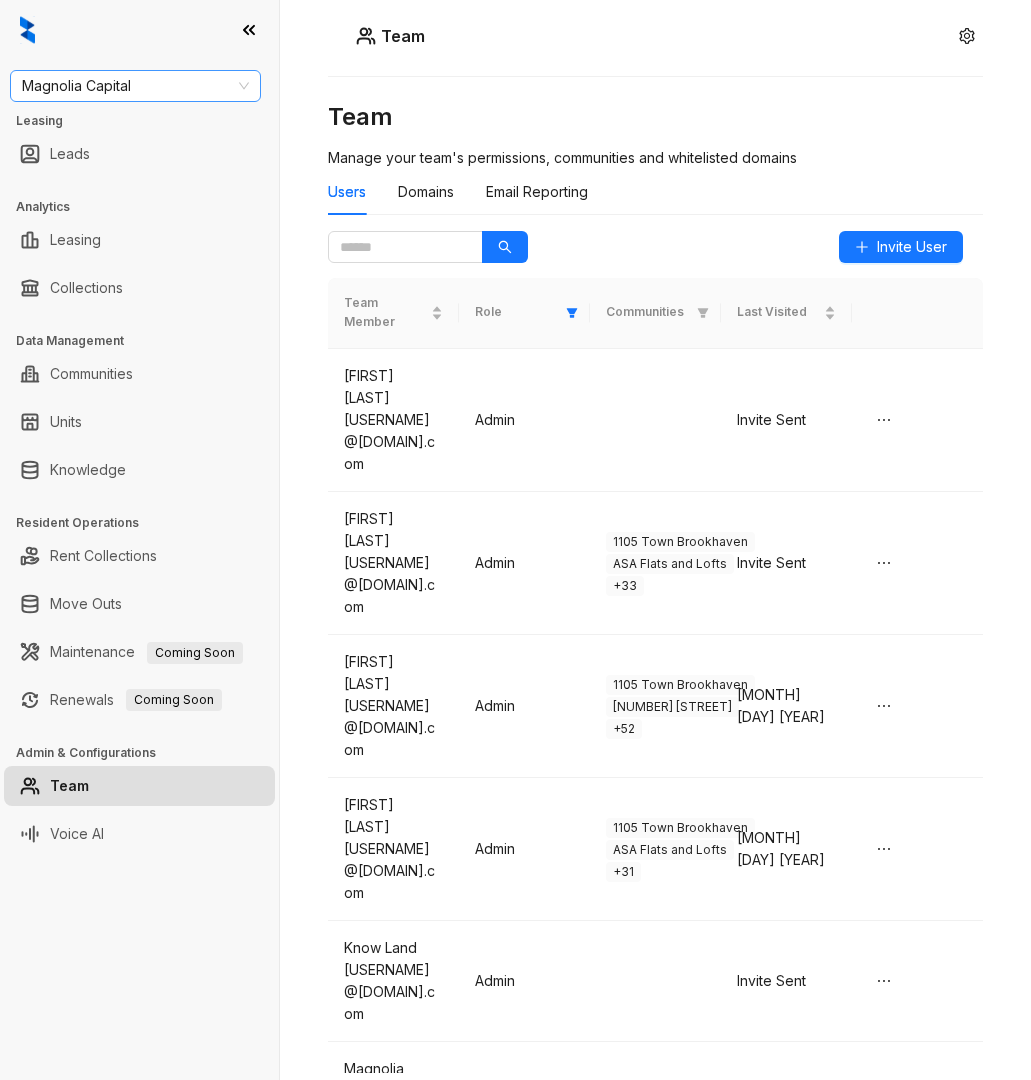 click on "Magnolia Capital" at bounding box center [135, 86] 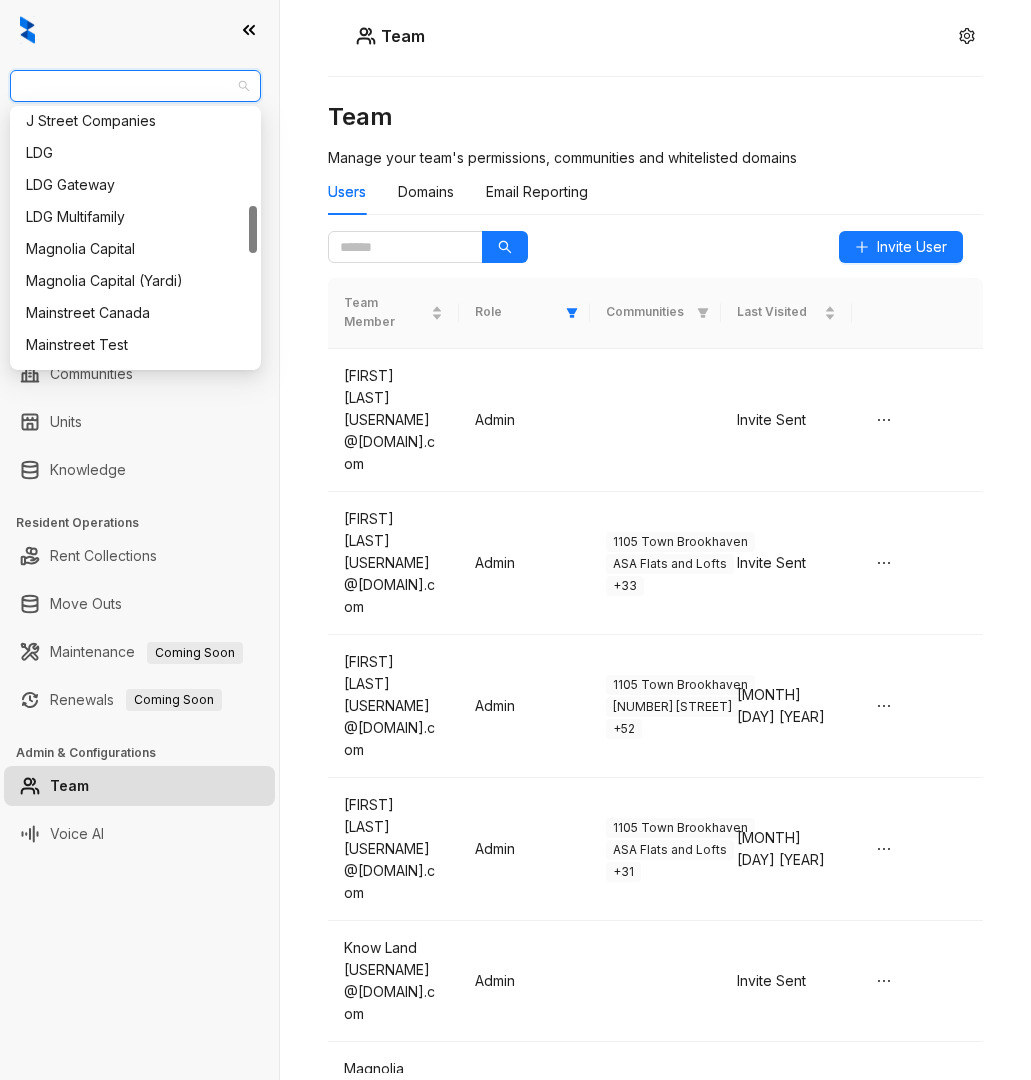 scroll, scrollTop: 520, scrollLeft: 0, axis: vertical 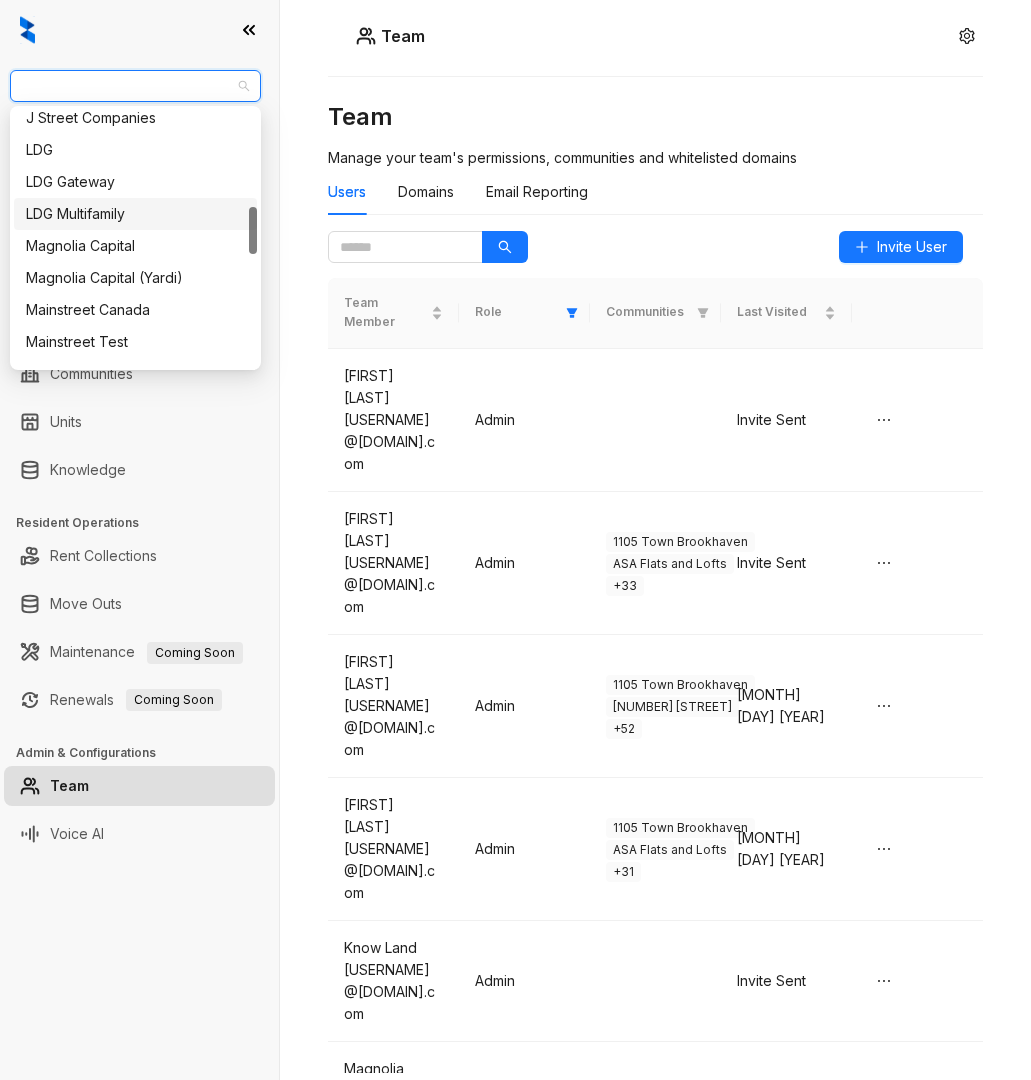 click on "LDG Multifamily" at bounding box center [135, 214] 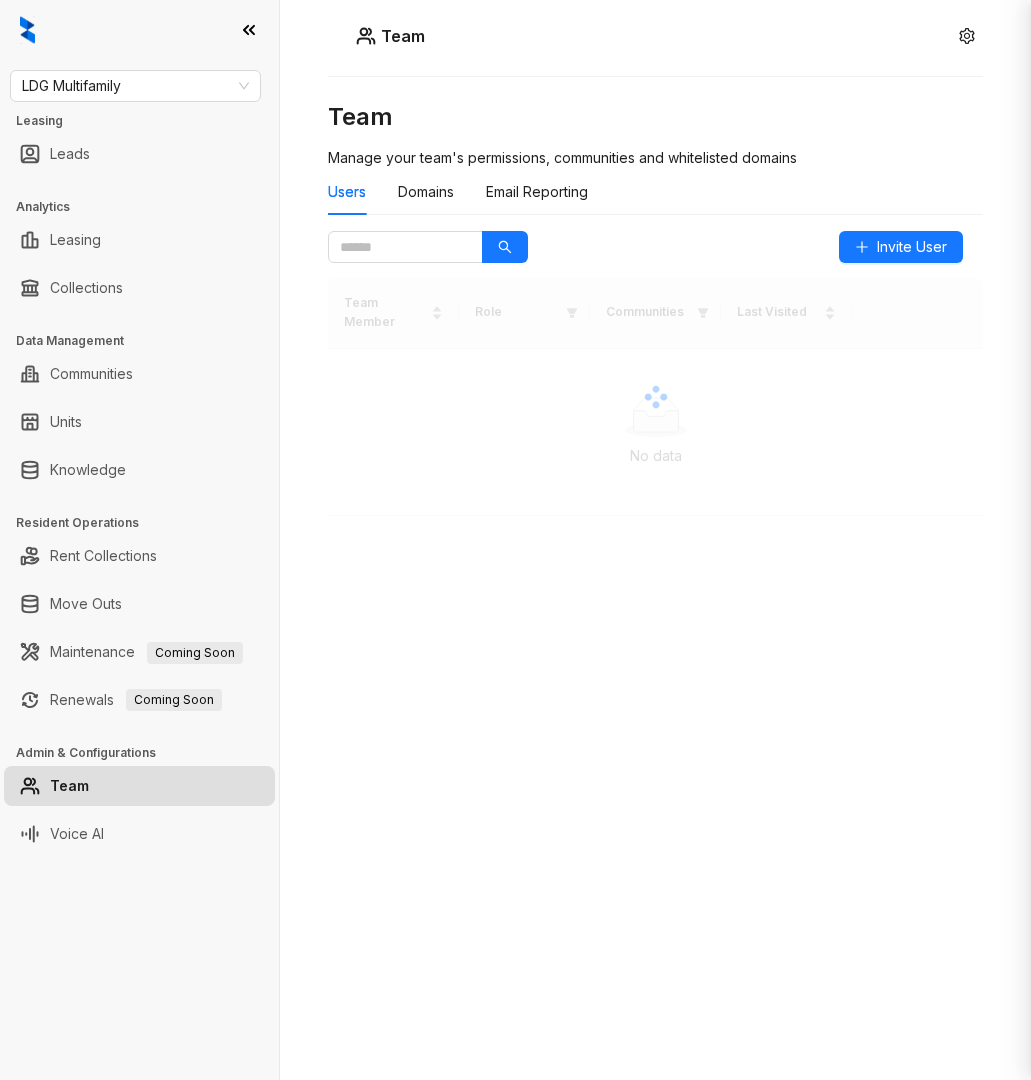 scroll, scrollTop: 0, scrollLeft: 0, axis: both 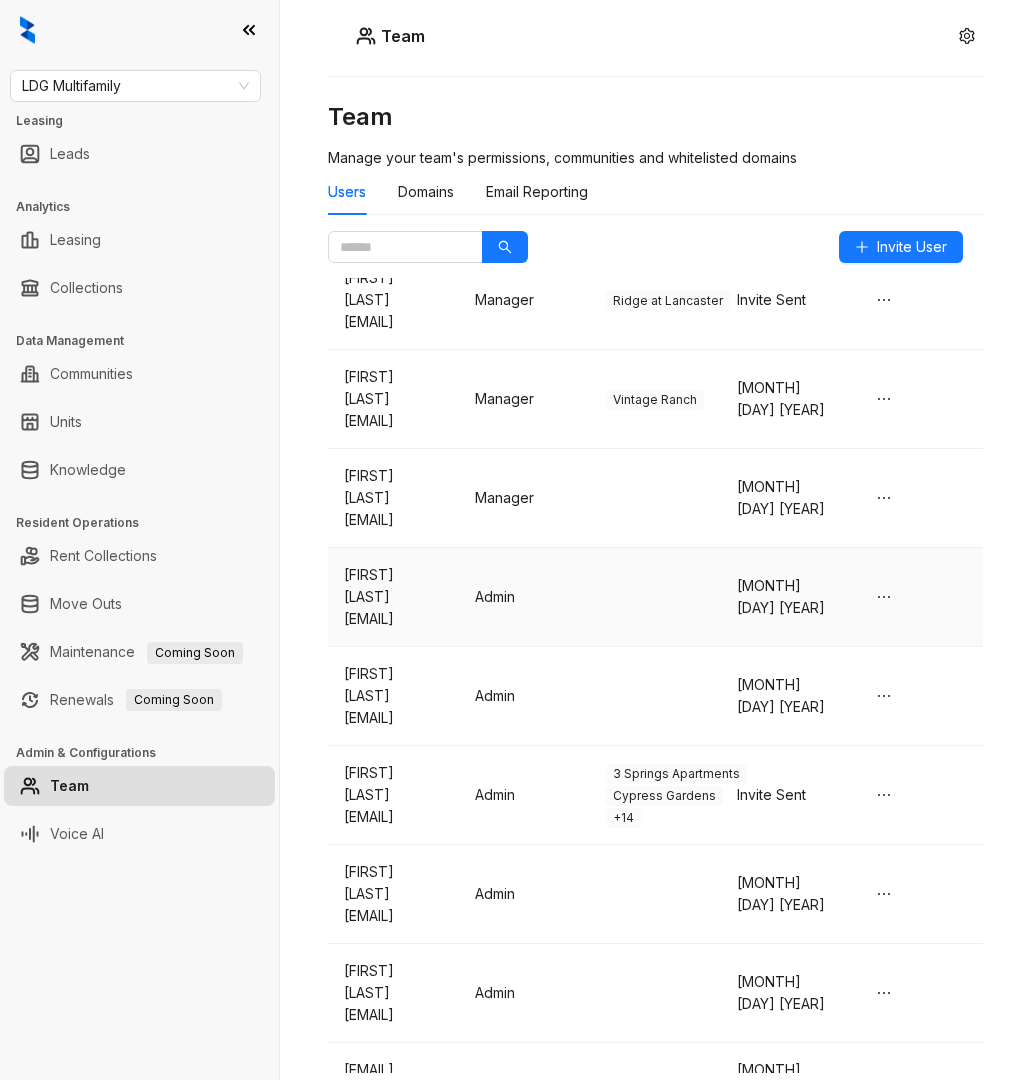 drag, startPoint x: 339, startPoint y: 639, endPoint x: 429, endPoint y: 693, distance: 104.95713 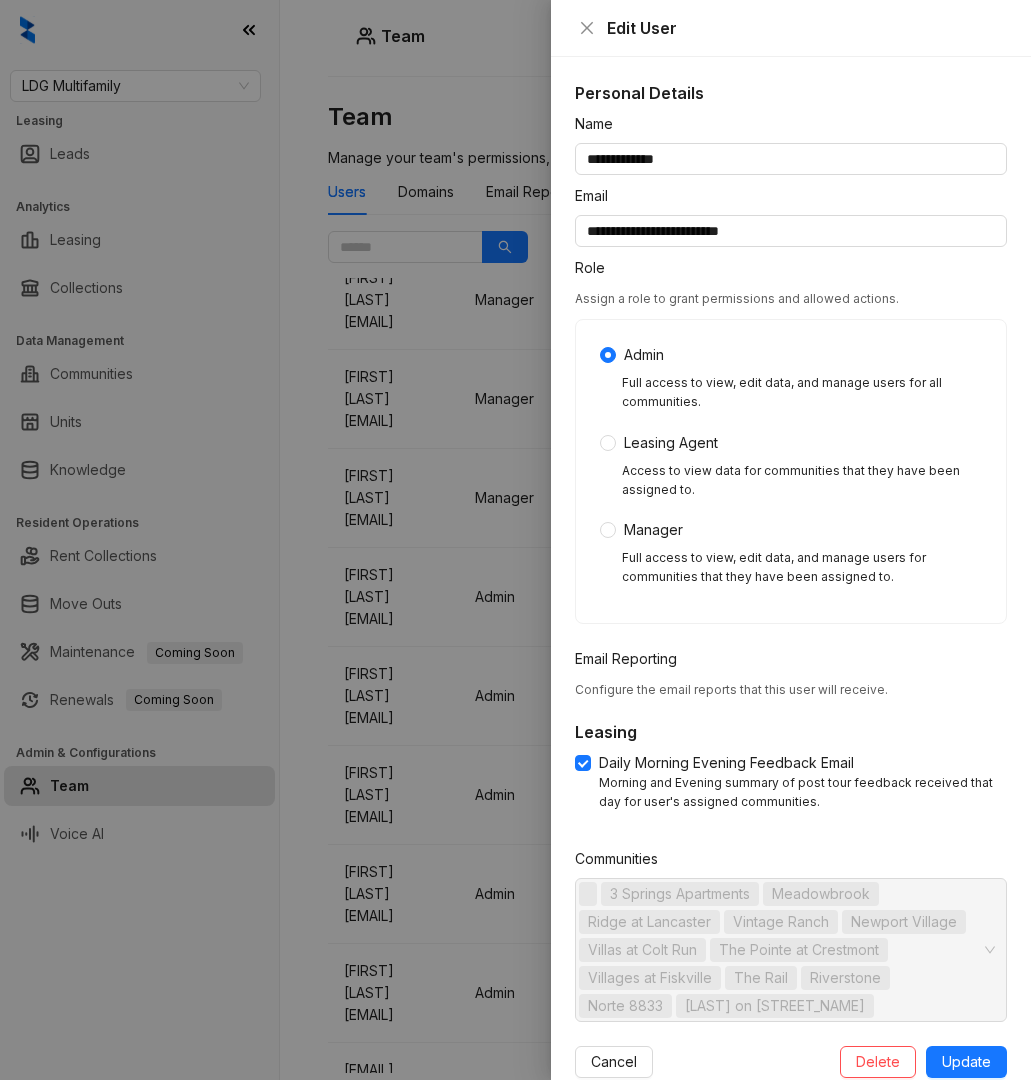 copy on "apruden@ldgdevelopment.com" 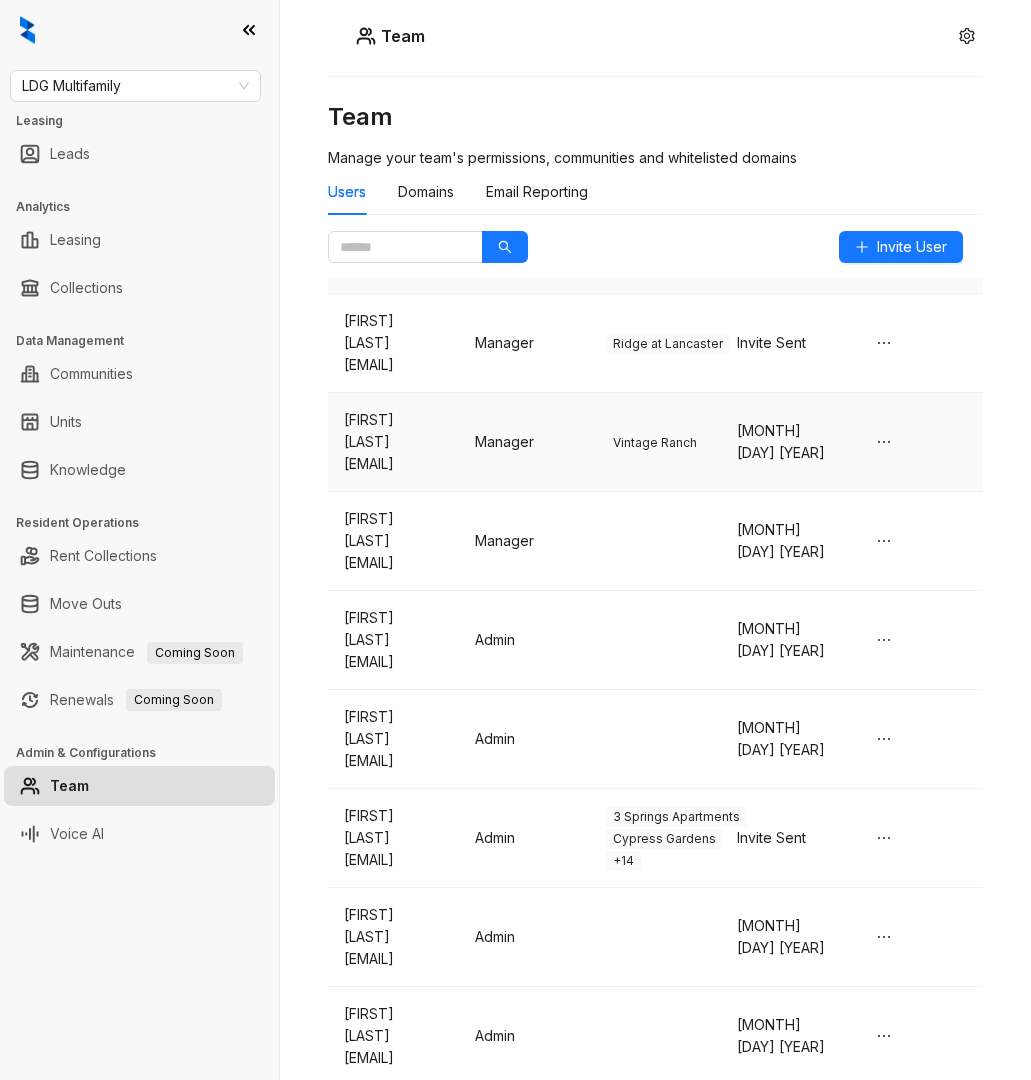 scroll, scrollTop: 0, scrollLeft: 0, axis: both 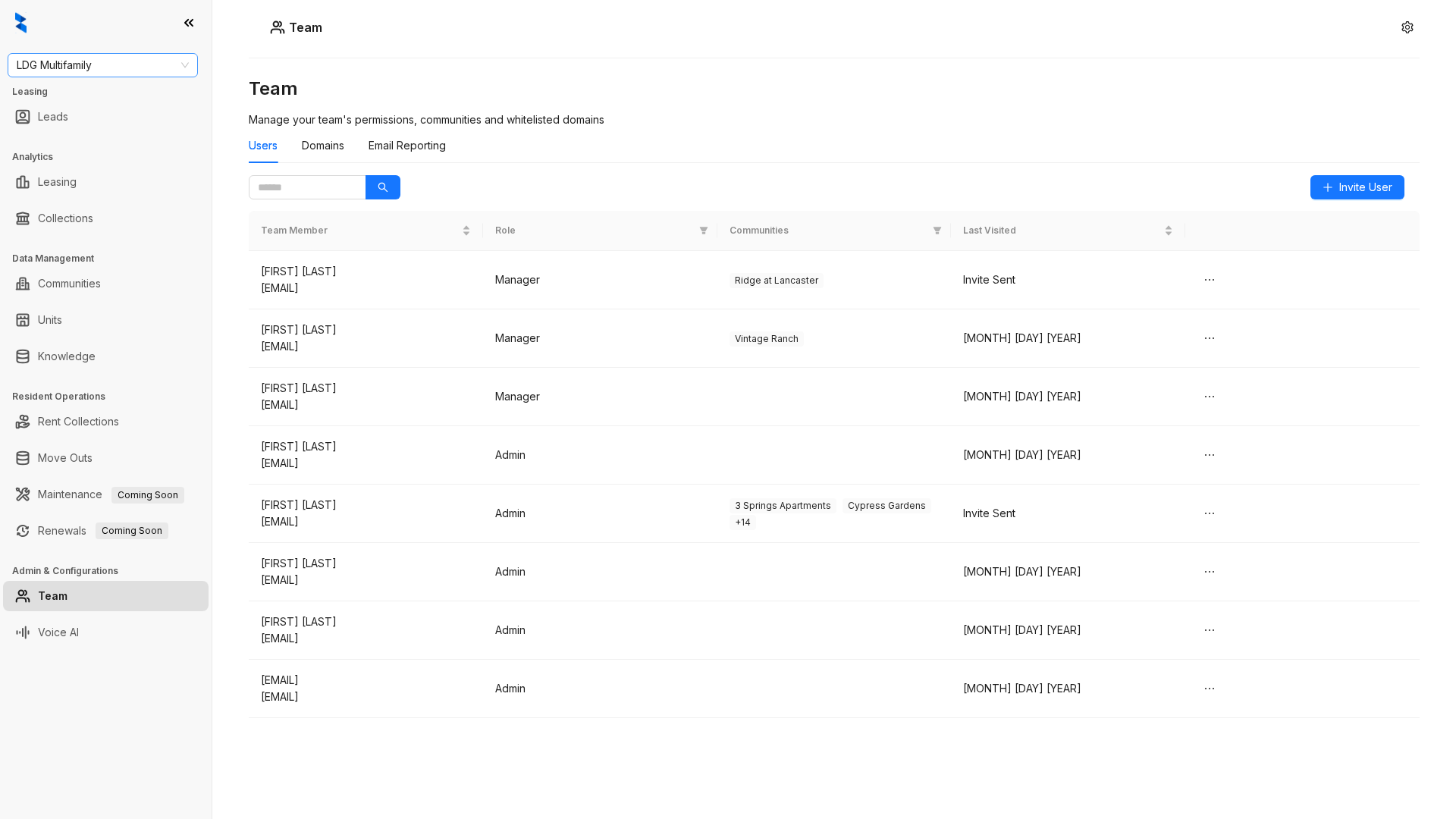 click on "LDG Multifamily" at bounding box center (102, 65) 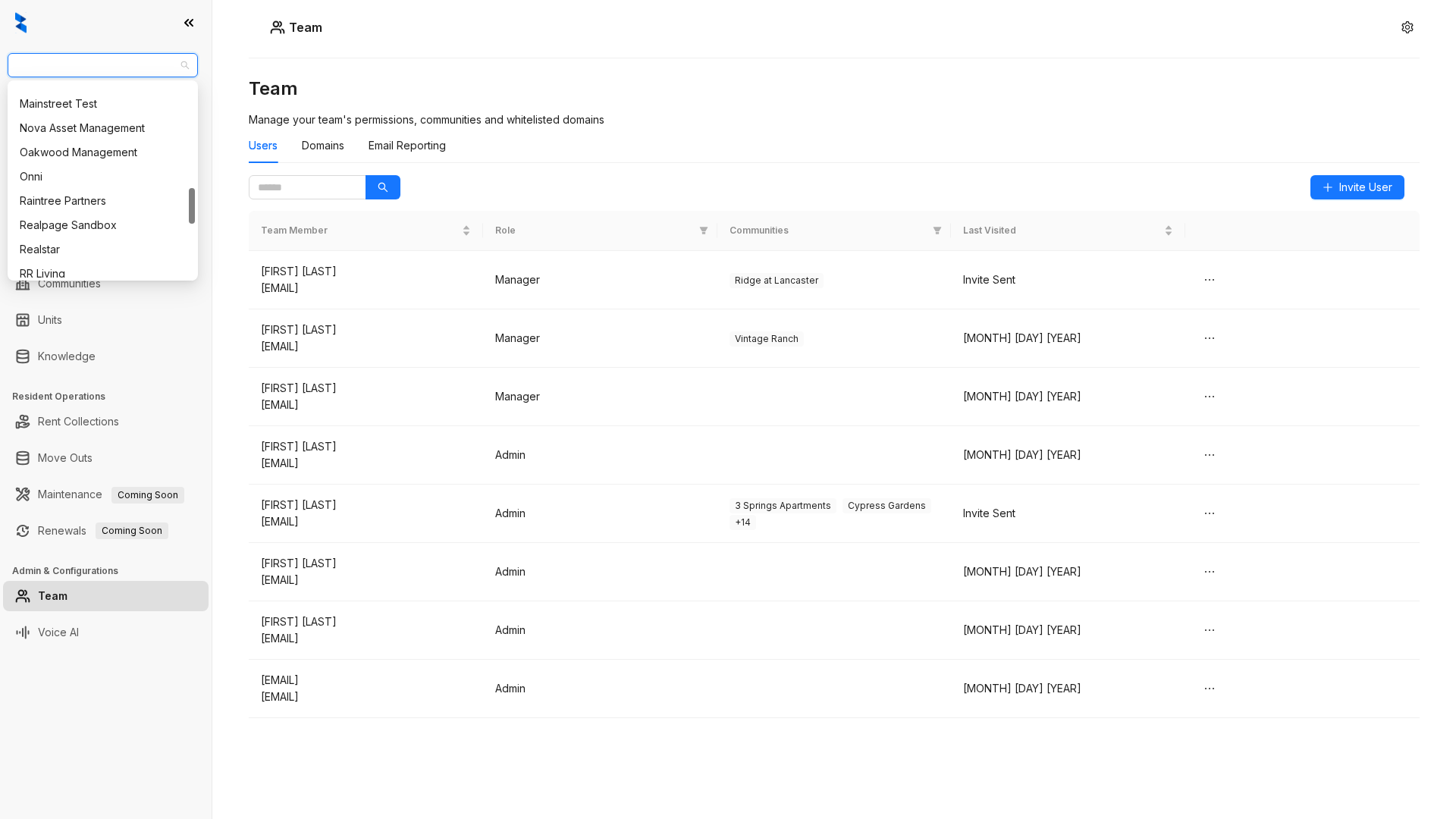 scroll, scrollTop: 559, scrollLeft: 0, axis: vertical 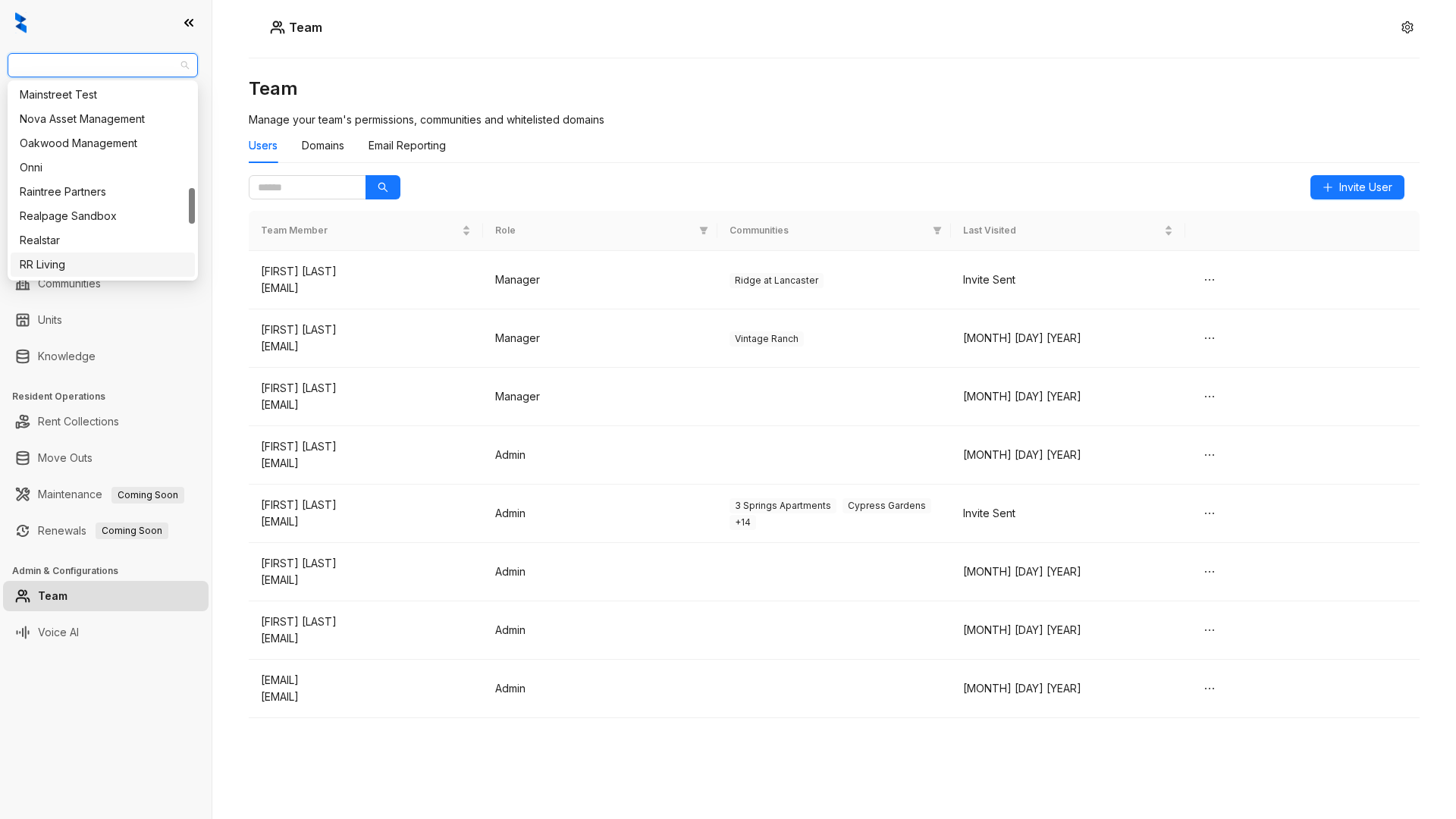 click on "RR Living" at bounding box center (102, 265) 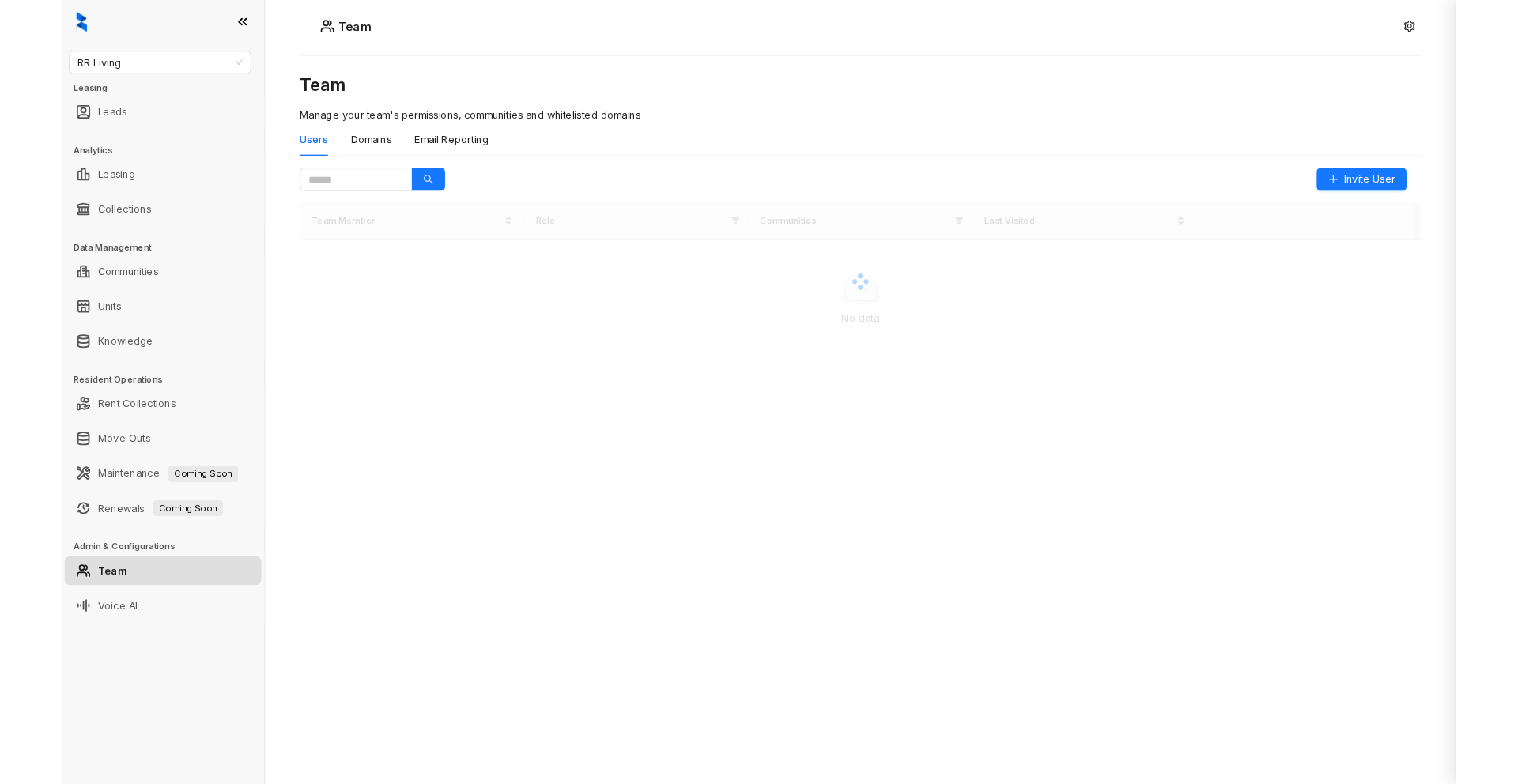 scroll, scrollTop: 0, scrollLeft: 0, axis: both 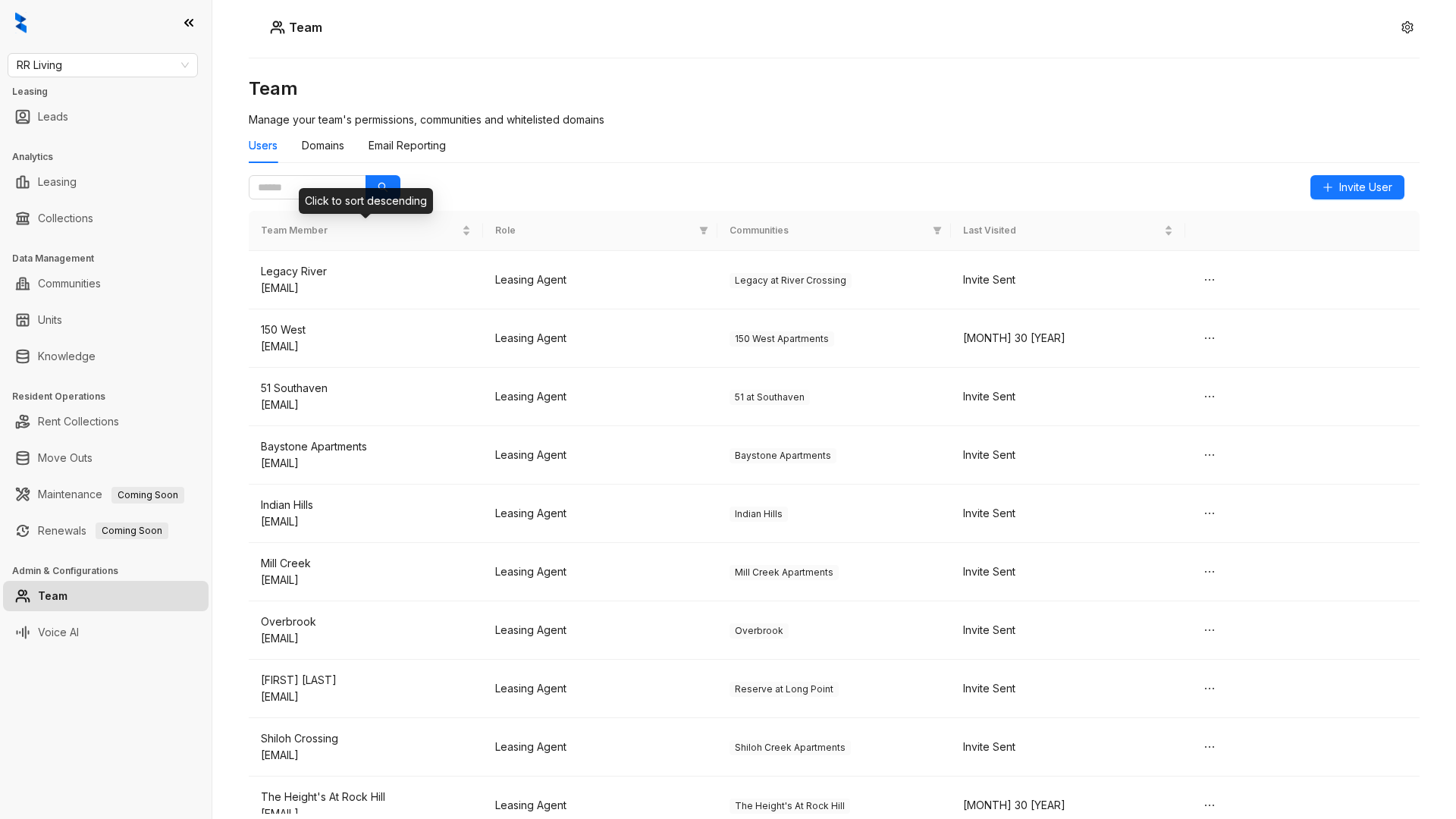 click on "Role" at bounding box center (594, 231) 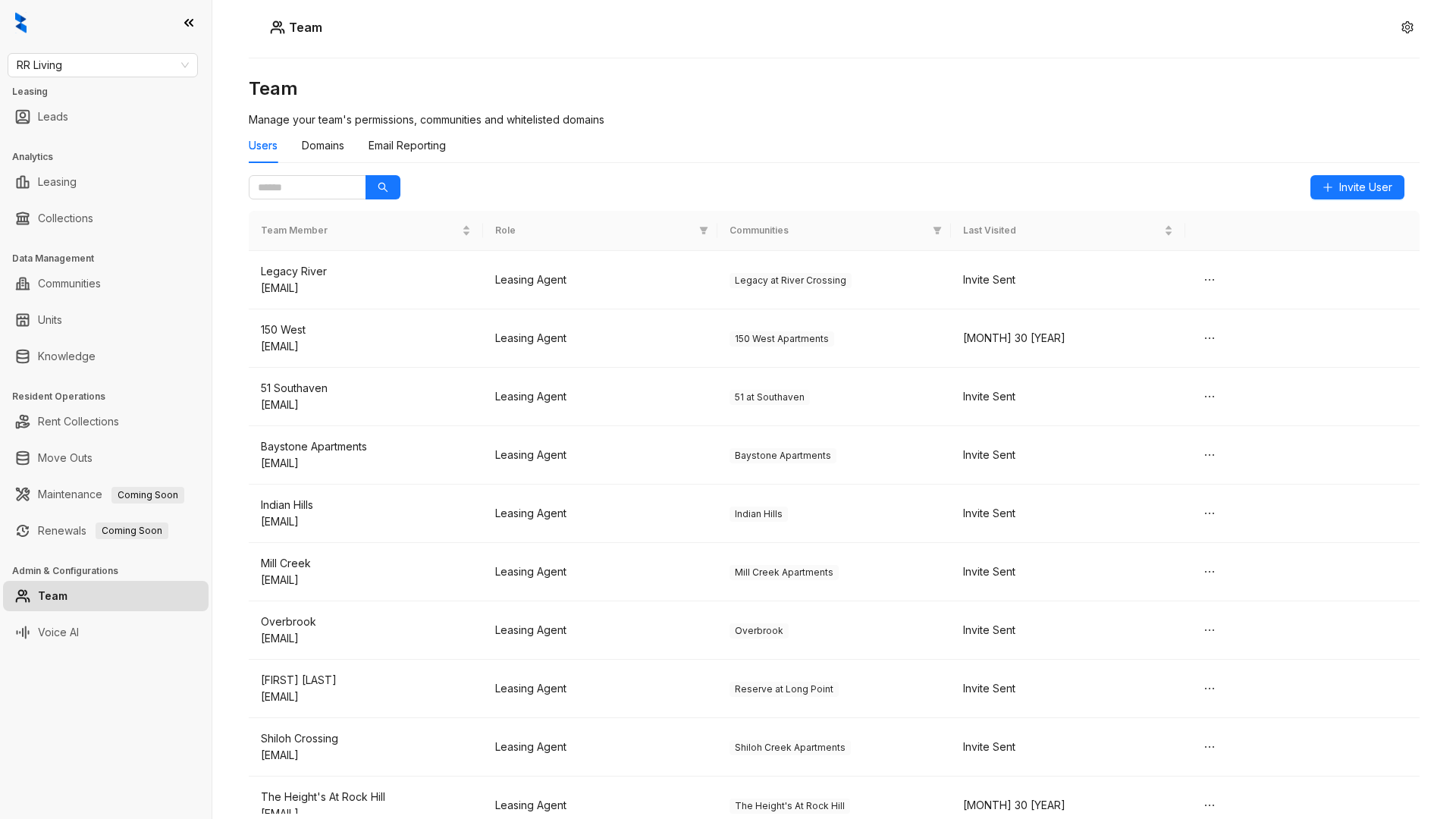 click on "Role" at bounding box center [600, 231] 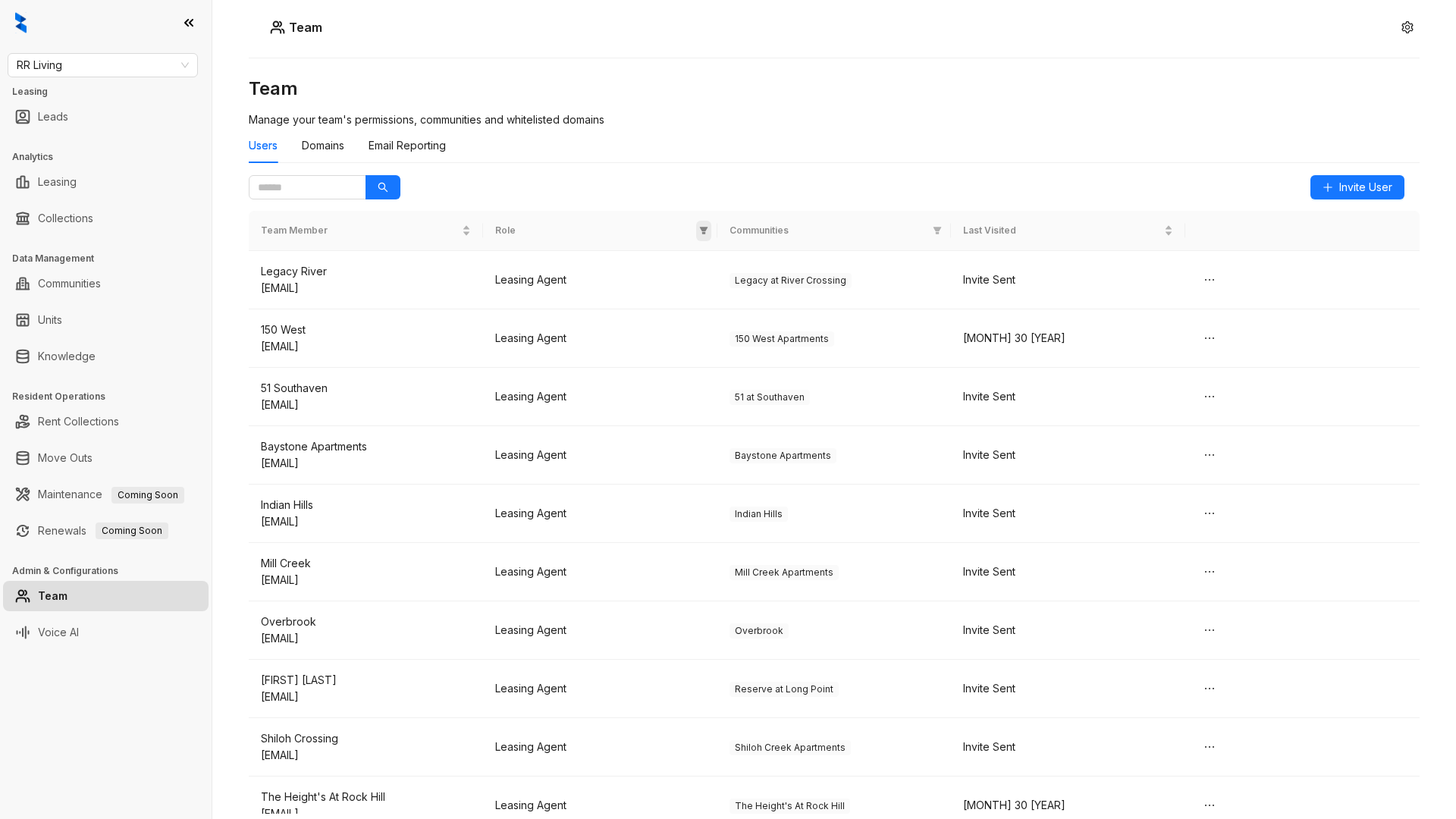 click 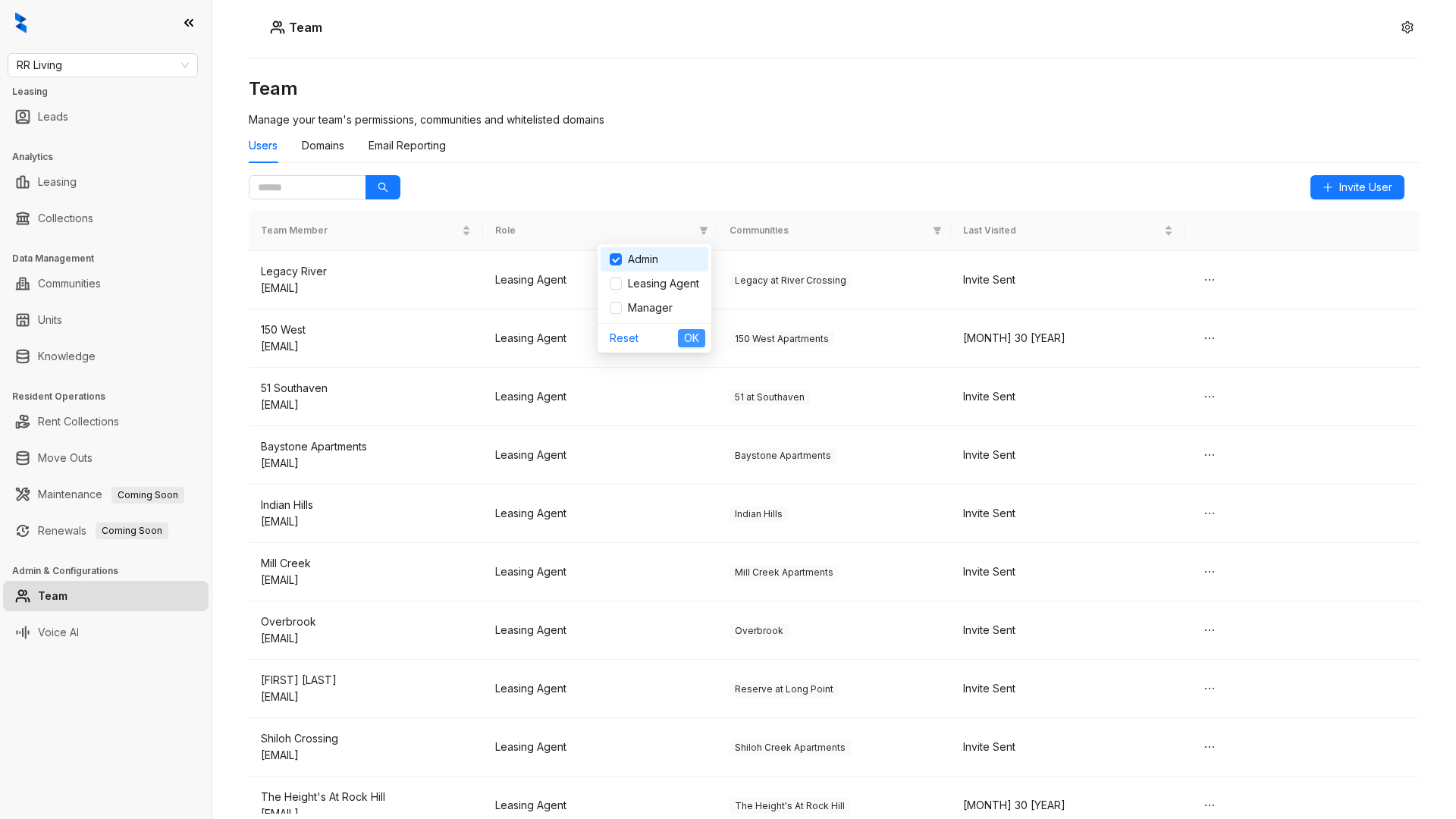 click on "OK" at bounding box center (692, 338) 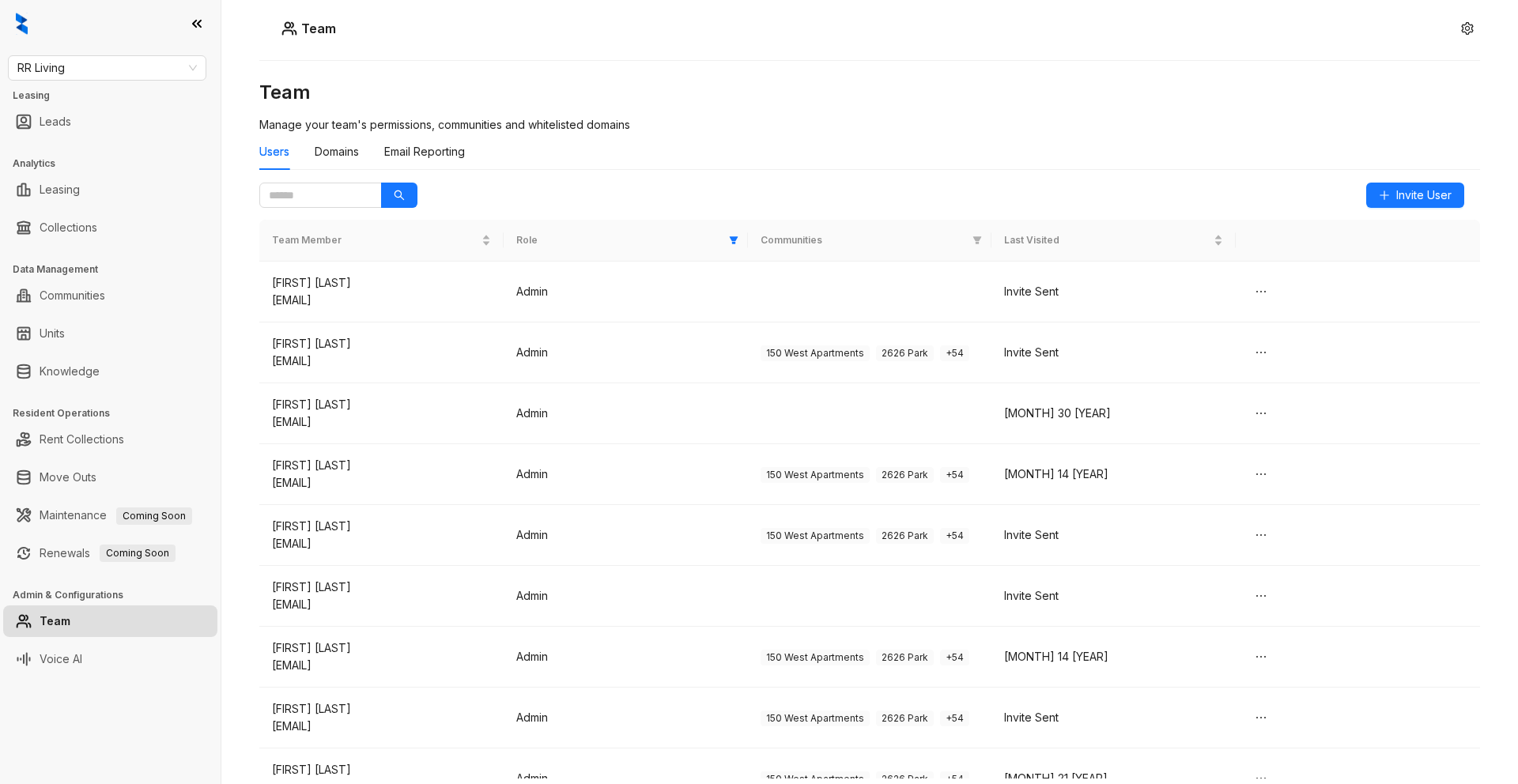 scroll, scrollTop: 575, scrollLeft: 0, axis: vertical 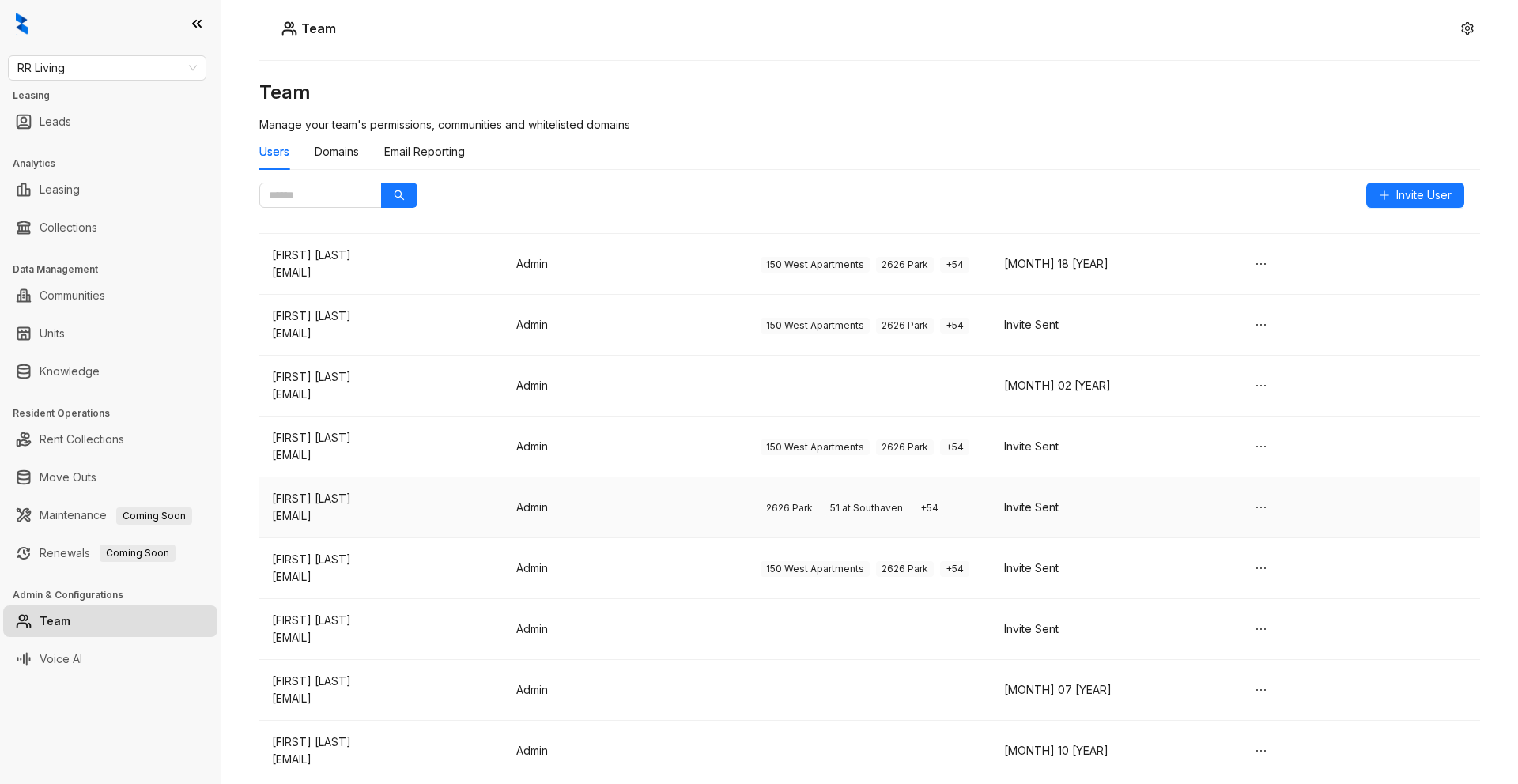 click on "Invite Sent" at bounding box center [1113, 507] 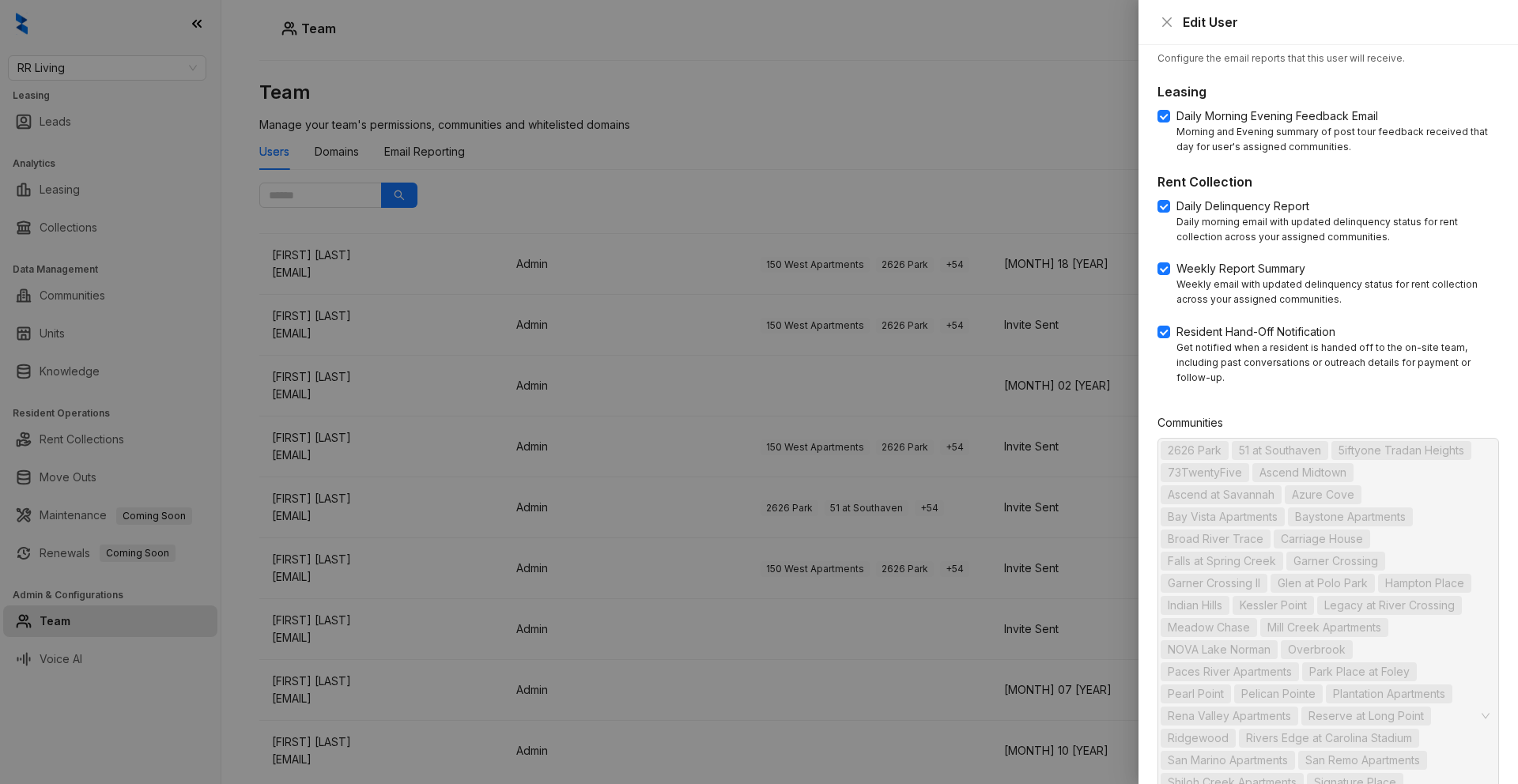scroll, scrollTop: 764, scrollLeft: 0, axis: vertical 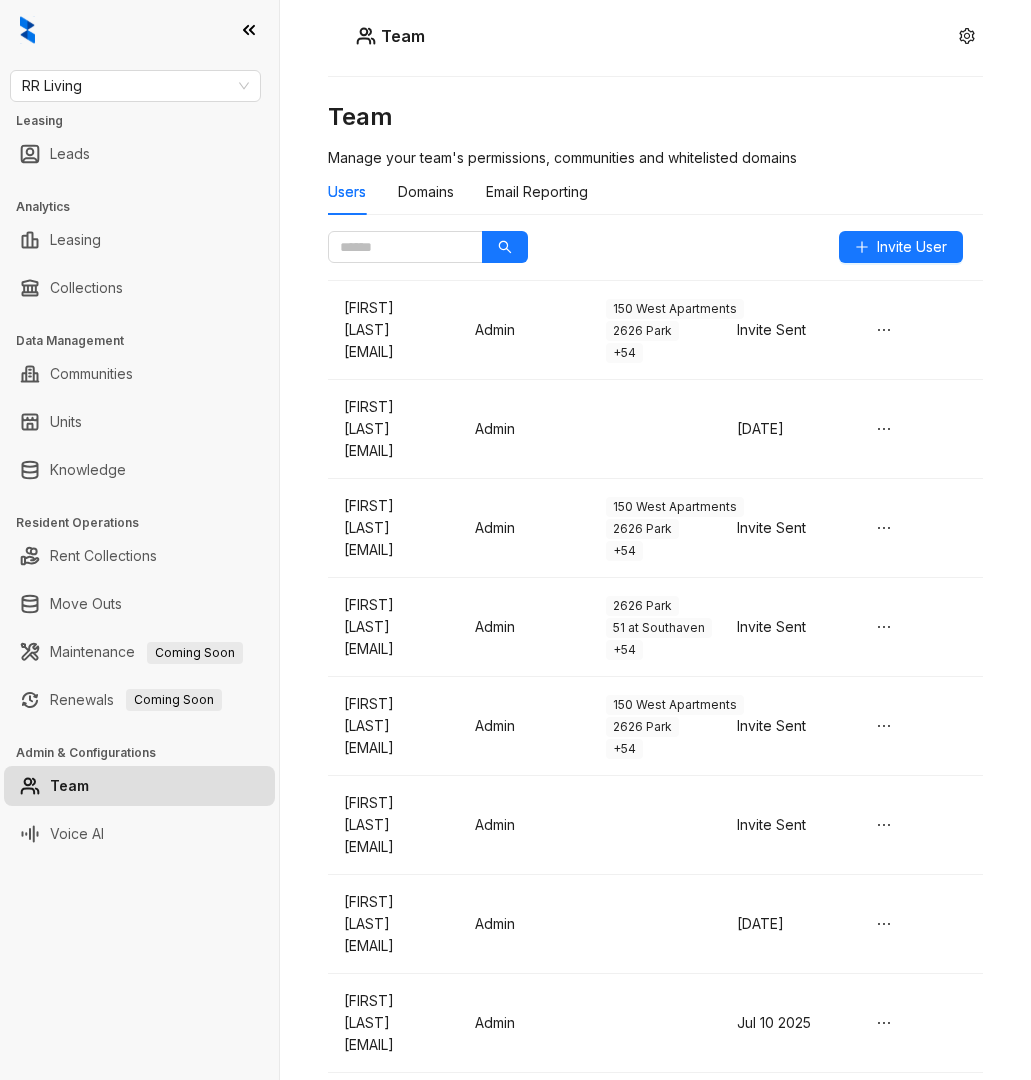 click on "Manage your team's permissions, communities and whitelisted domains" at bounding box center [562, 157] 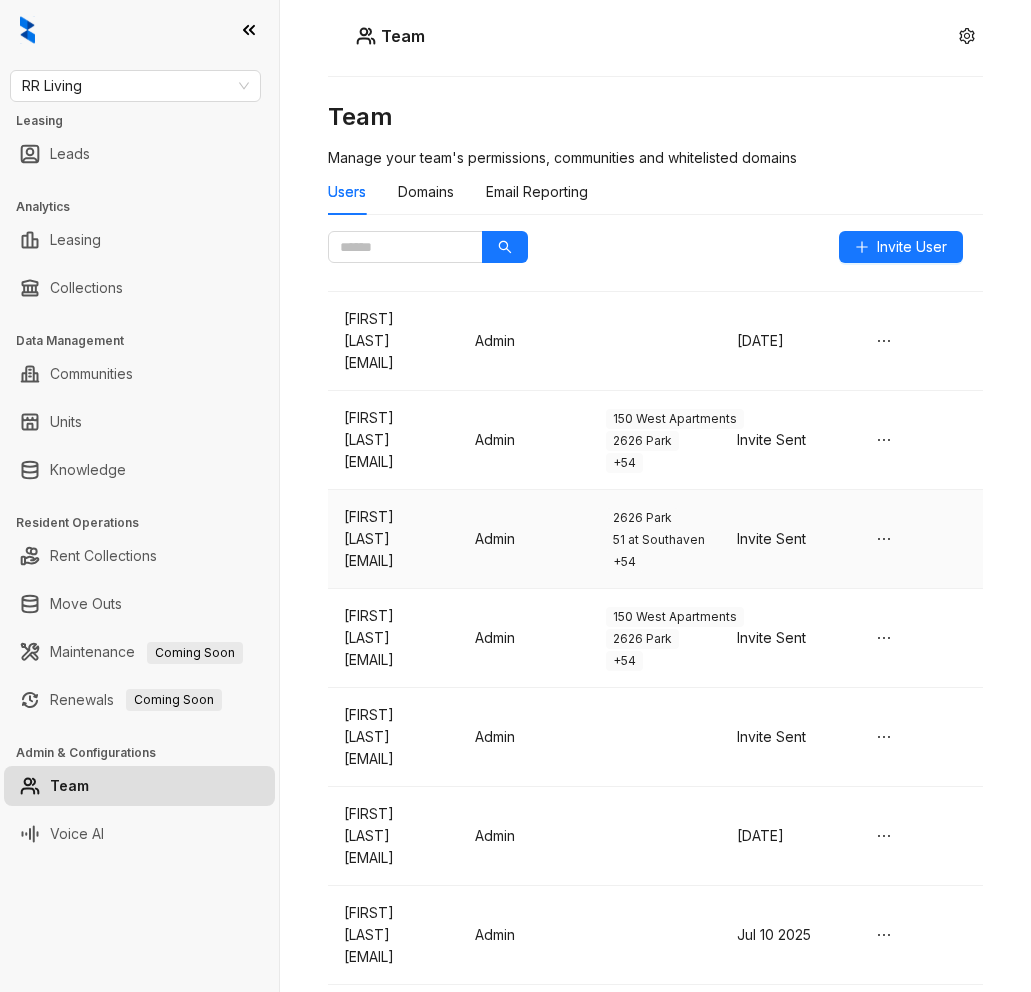 click on "Admin" at bounding box center [524, 539] 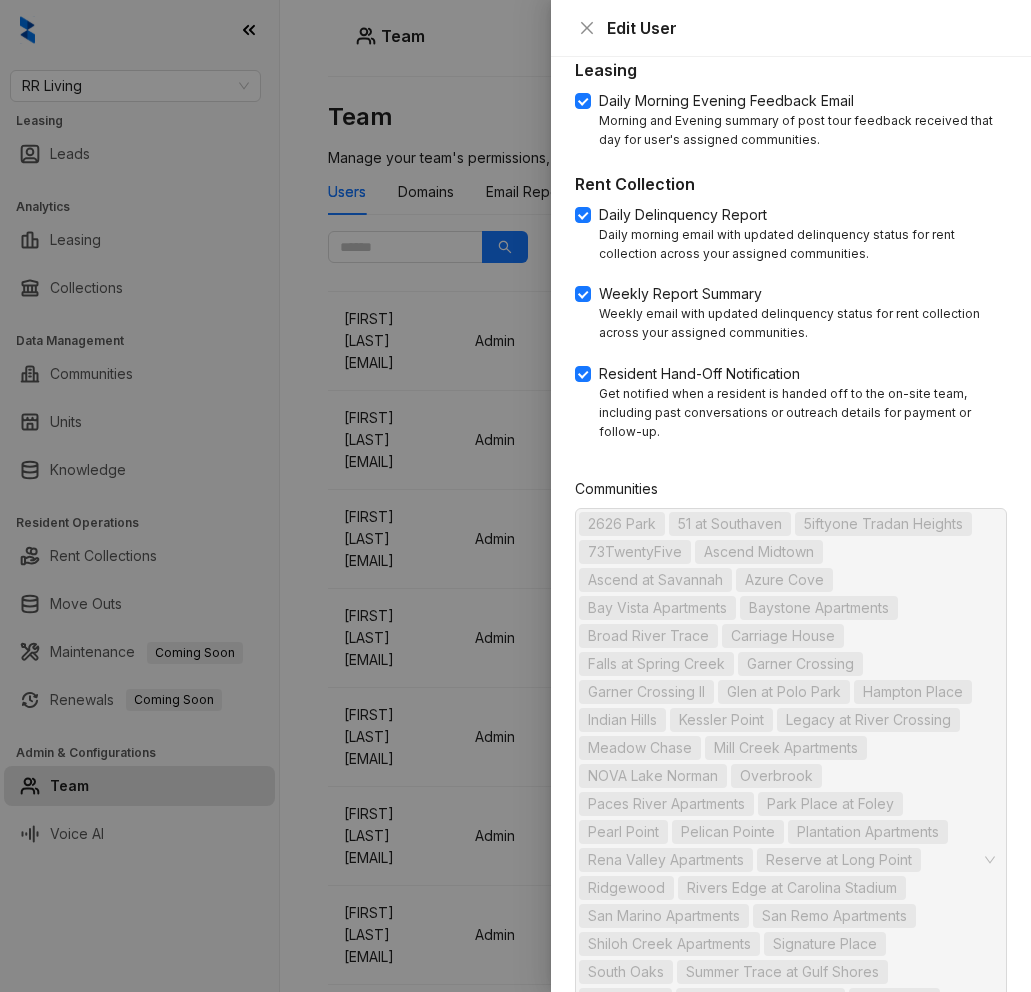 scroll, scrollTop: 667, scrollLeft: 0, axis: vertical 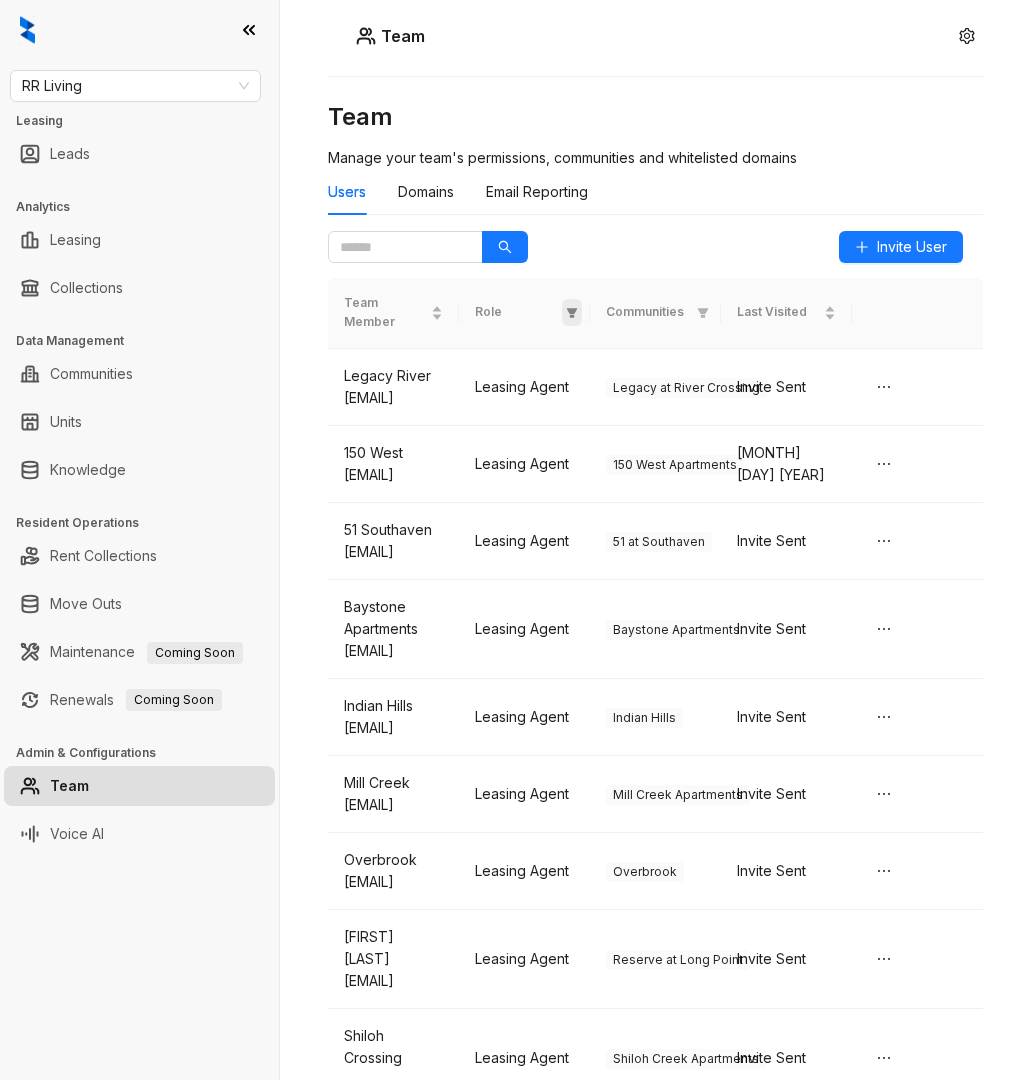 click at bounding box center [572, 312] 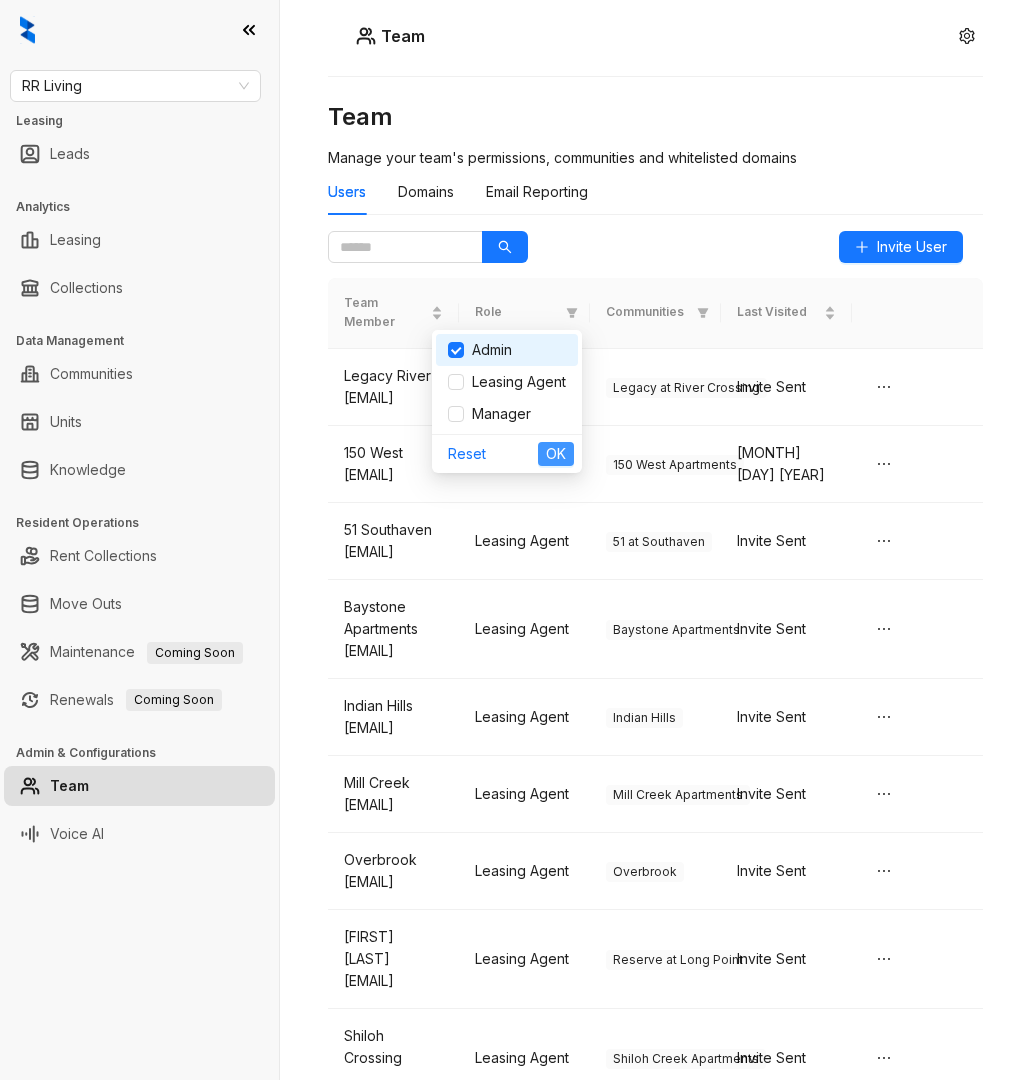 click on "OK" at bounding box center [556, 454] 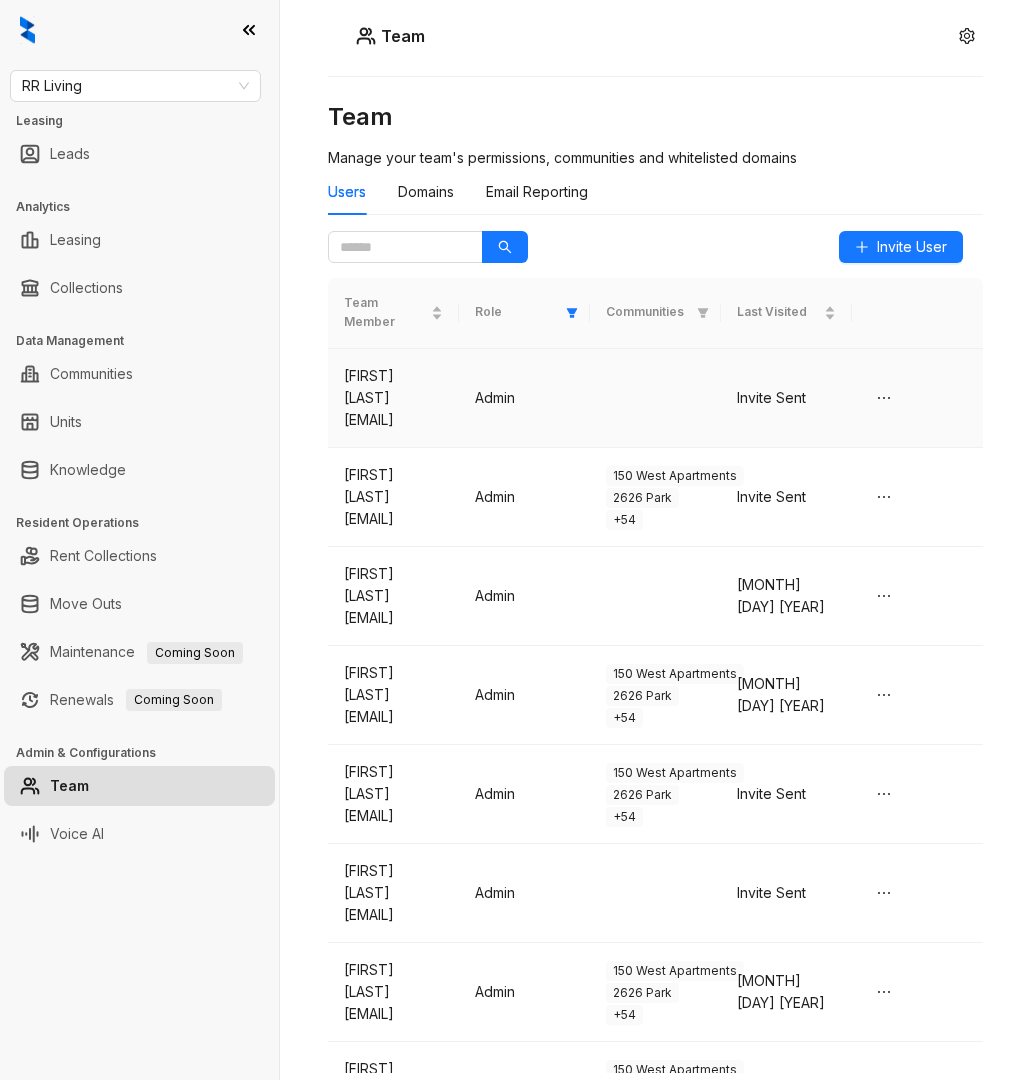 click on "ayzaguirre@rrliving.com" at bounding box center [393, 420] 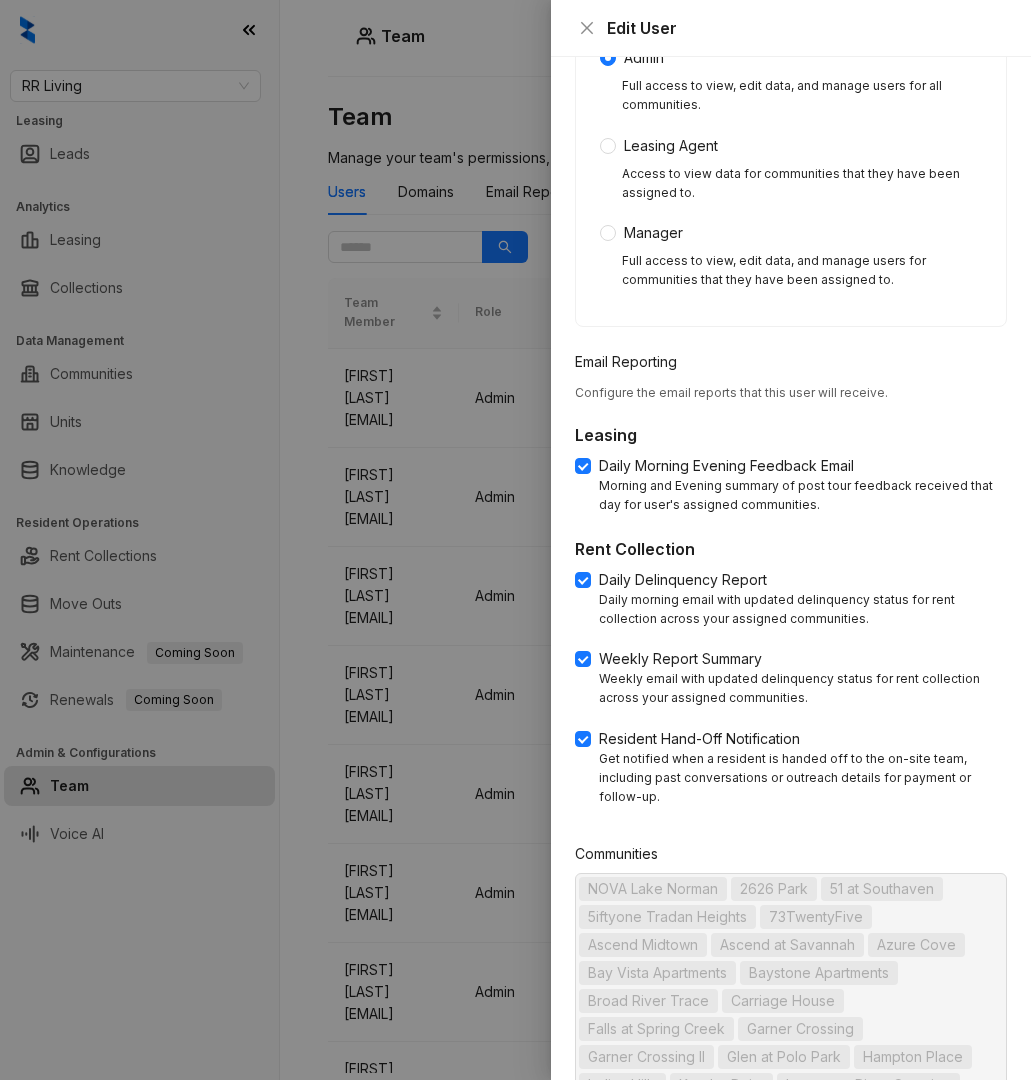 scroll, scrollTop: 260, scrollLeft: 0, axis: vertical 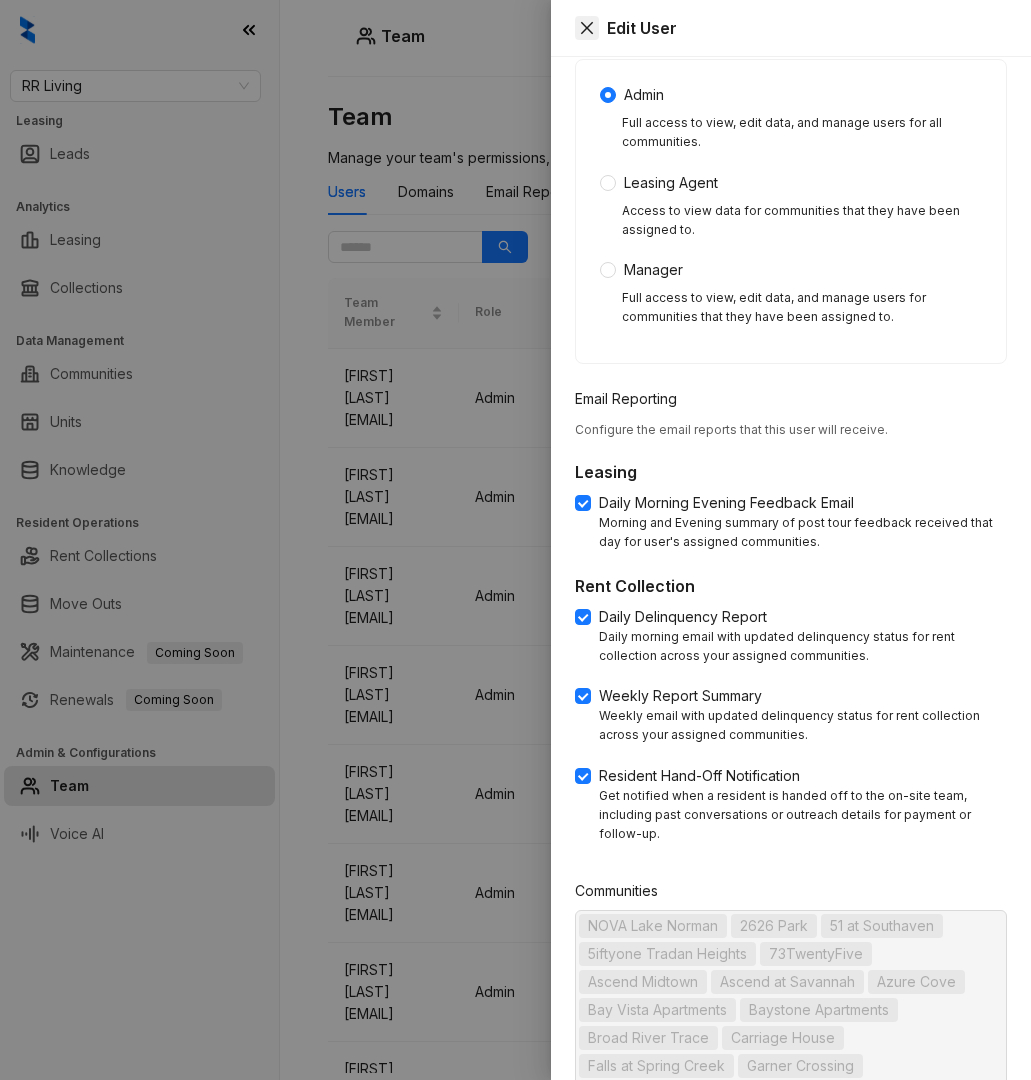 click 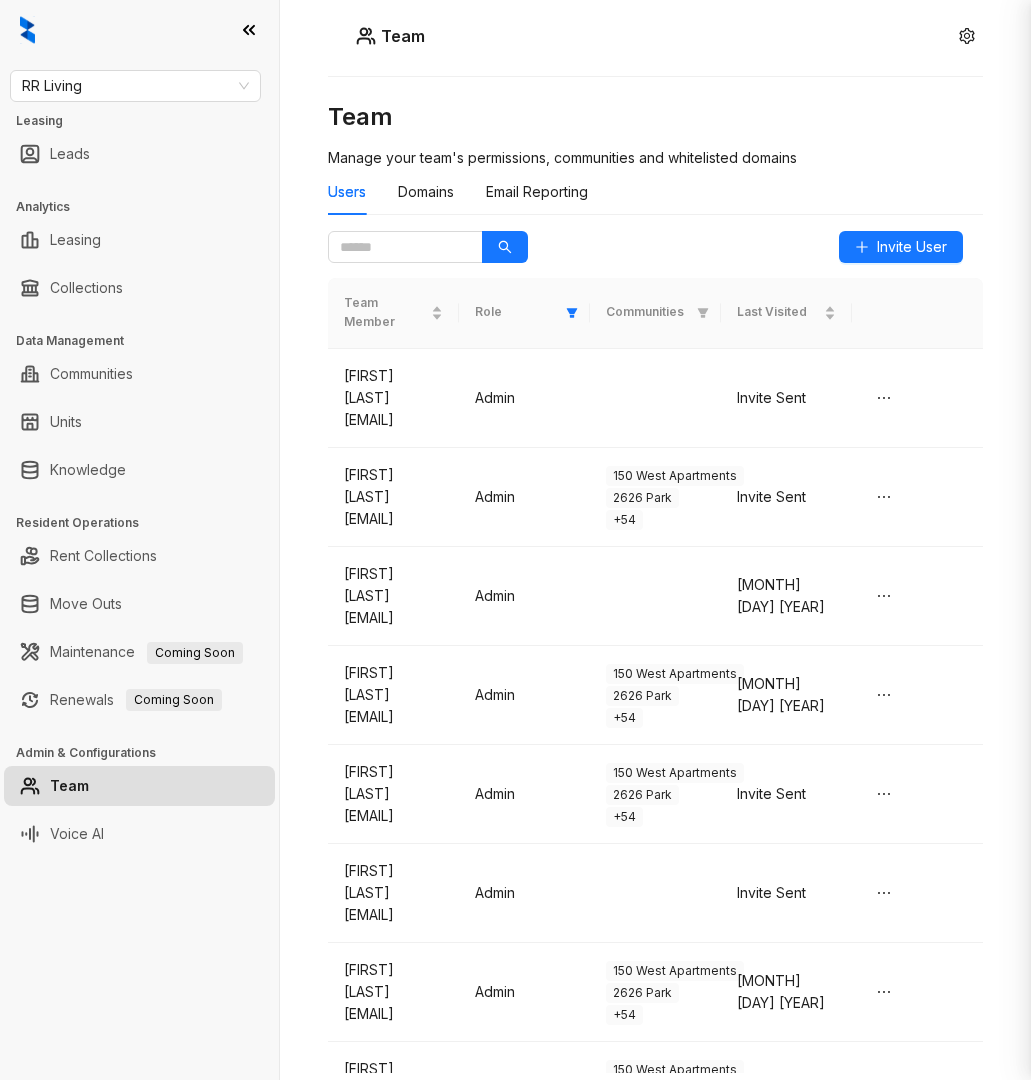 scroll, scrollTop: 260, scrollLeft: 0, axis: vertical 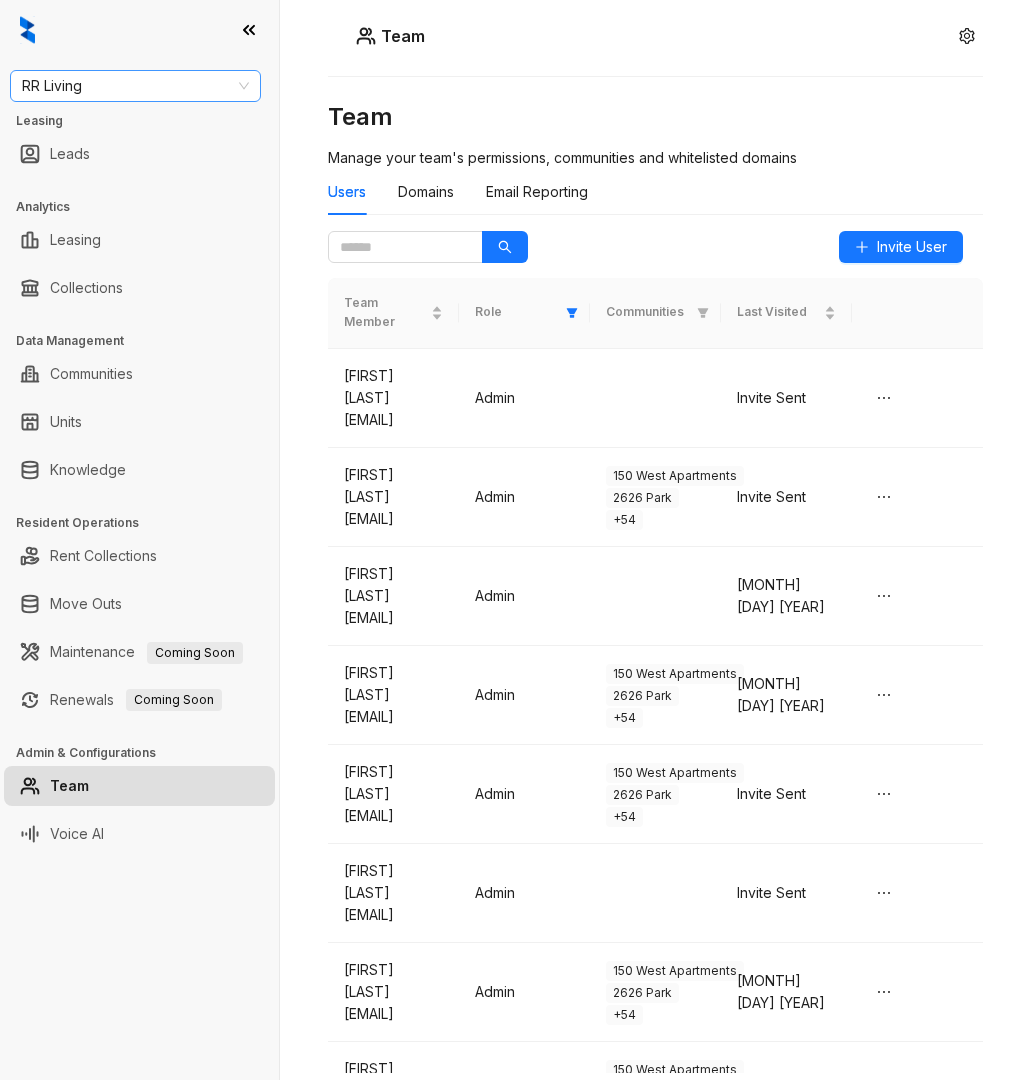 click on "RR Living" at bounding box center (135, 86) 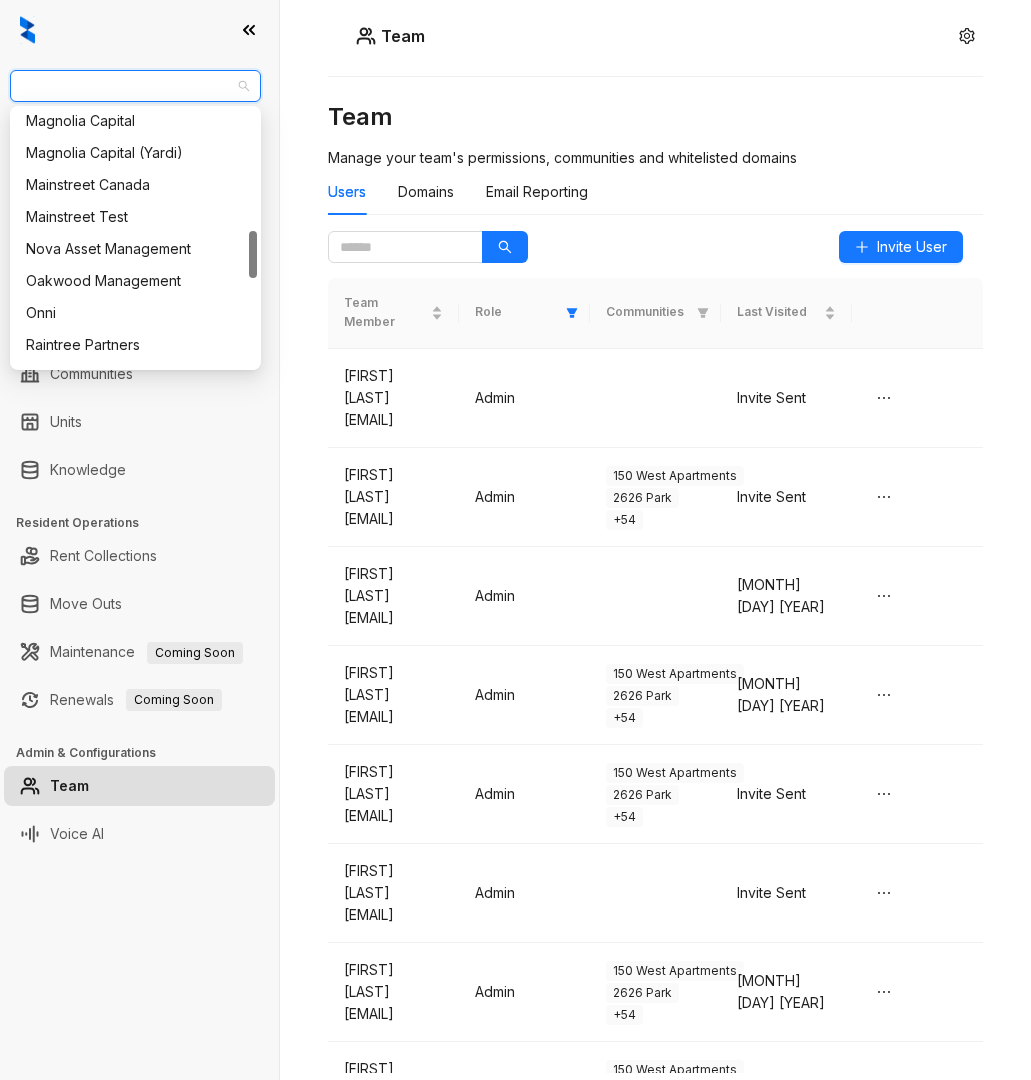 scroll, scrollTop: 651, scrollLeft: 0, axis: vertical 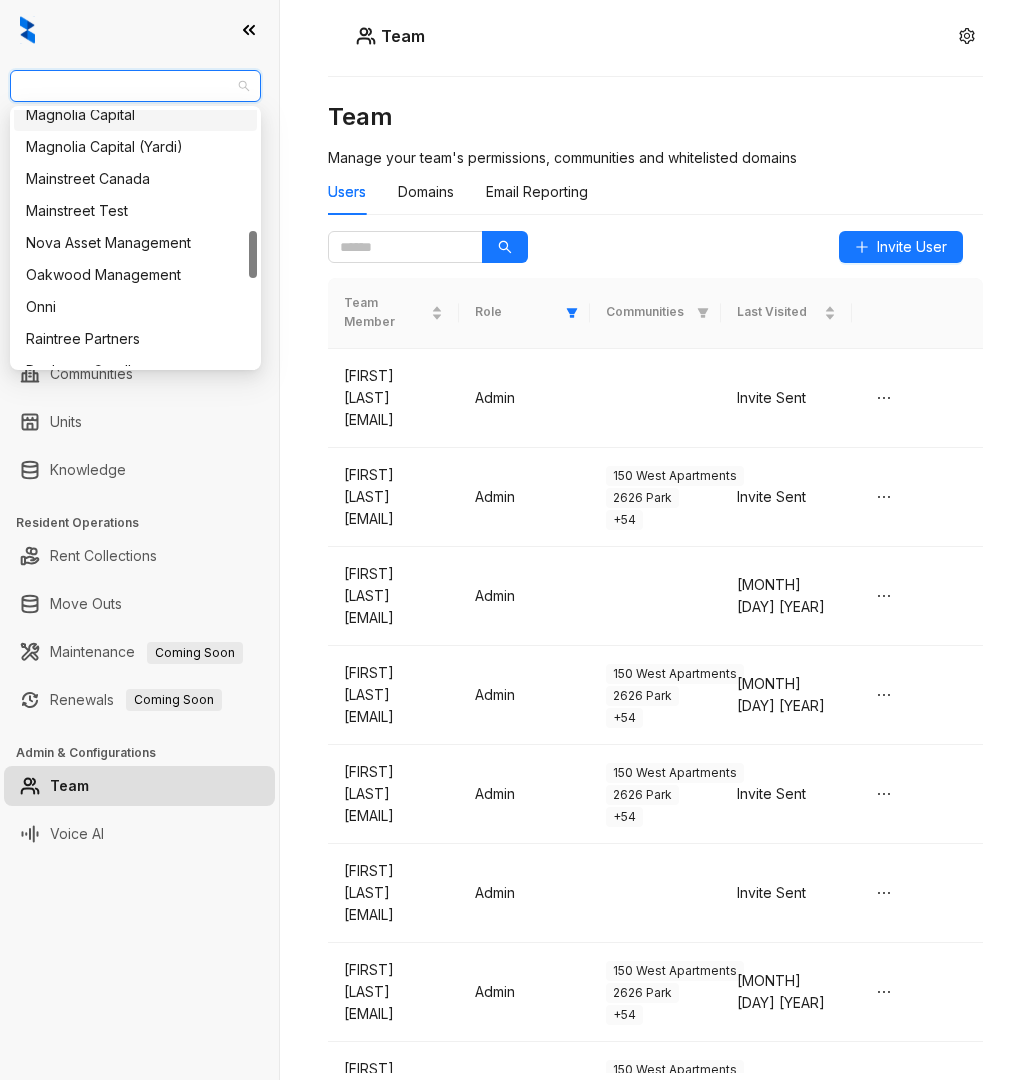 click on "Magnolia Capital" at bounding box center [135, 115] 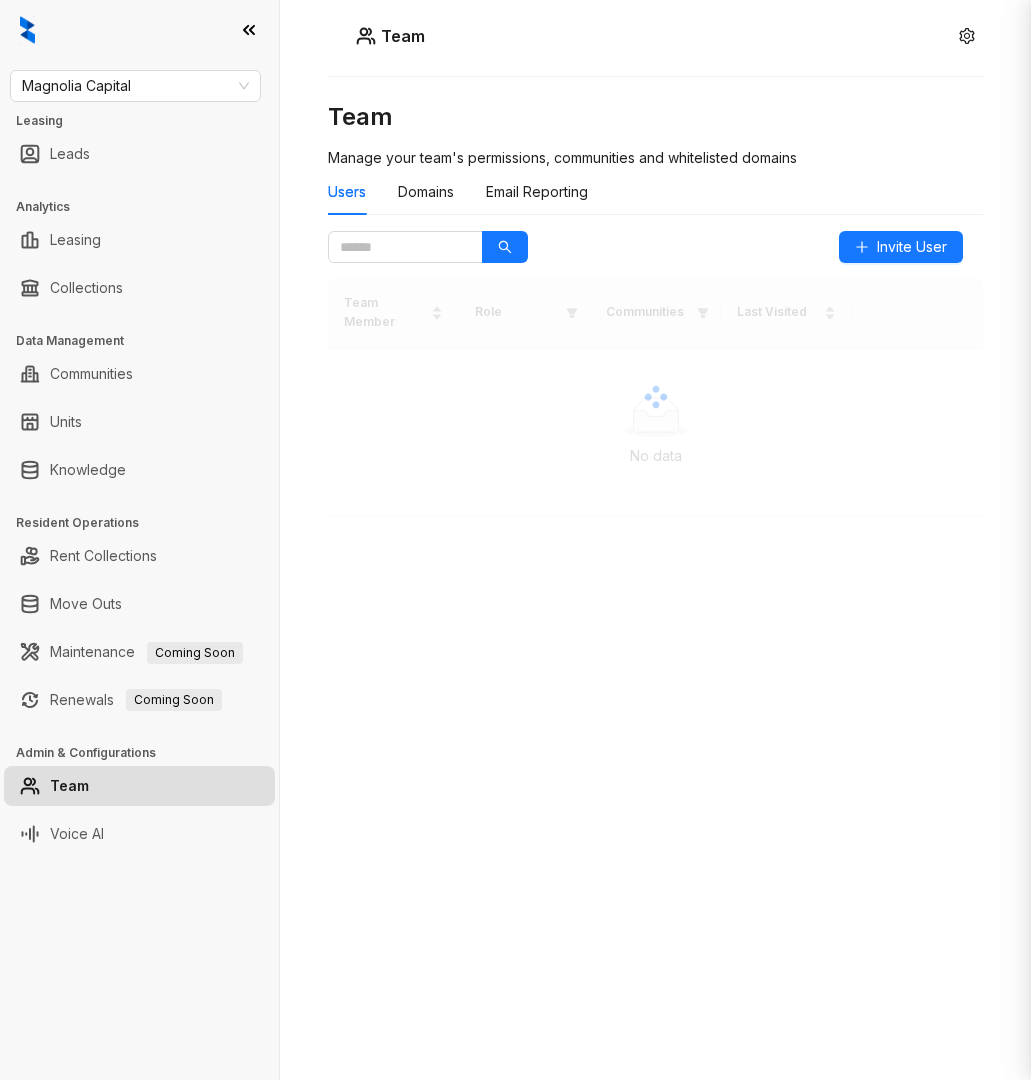 scroll, scrollTop: 0, scrollLeft: 0, axis: both 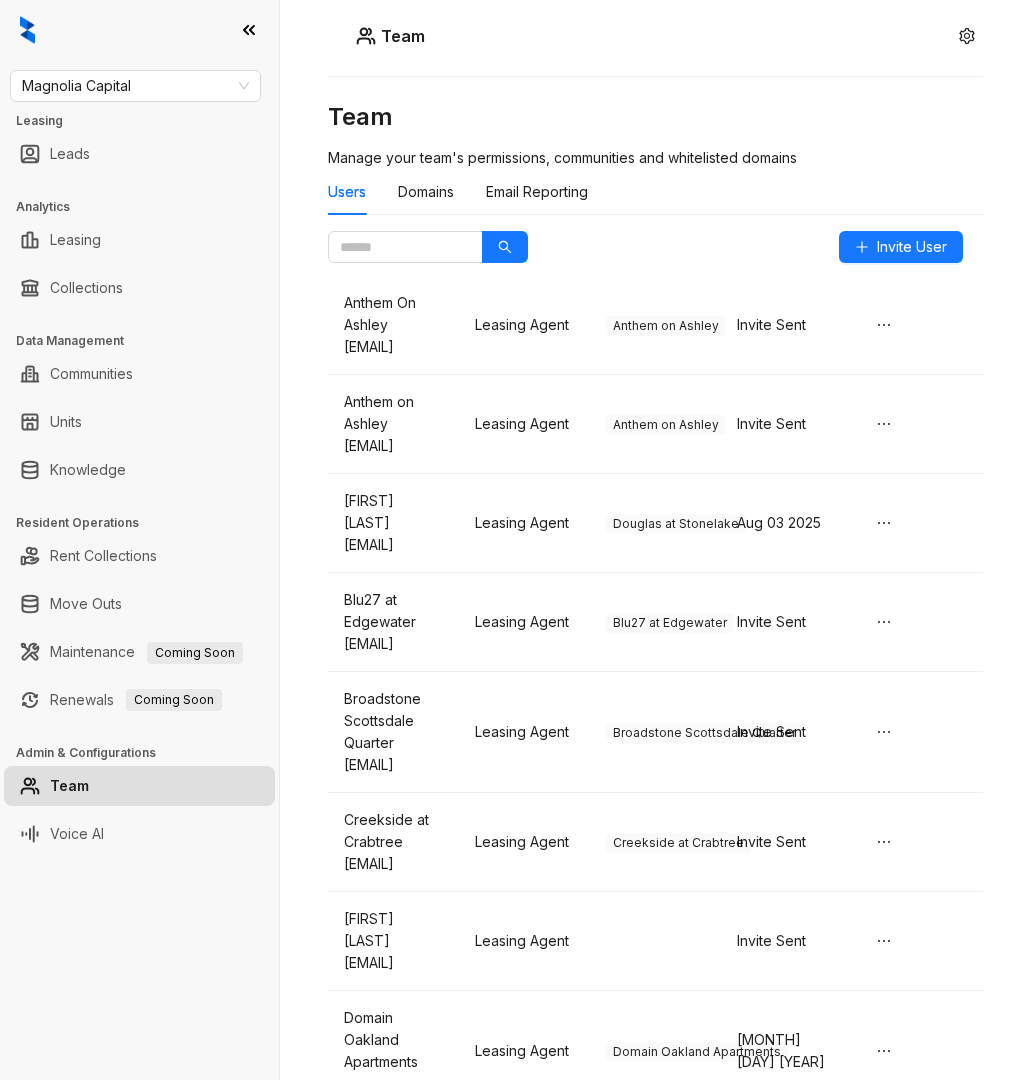 click on "Users Domains Email Reporting" at bounding box center (655, 200) 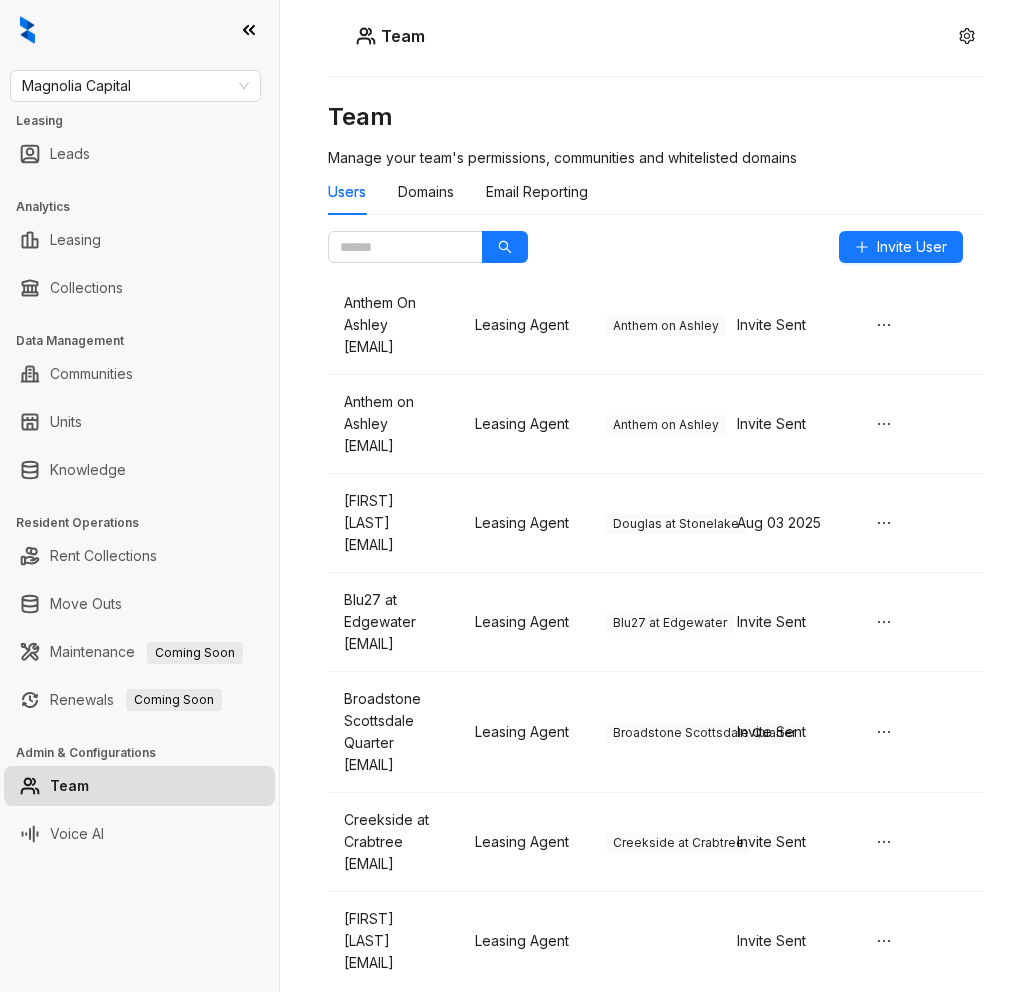 scroll, scrollTop: 8747, scrollLeft: 0, axis: vertical 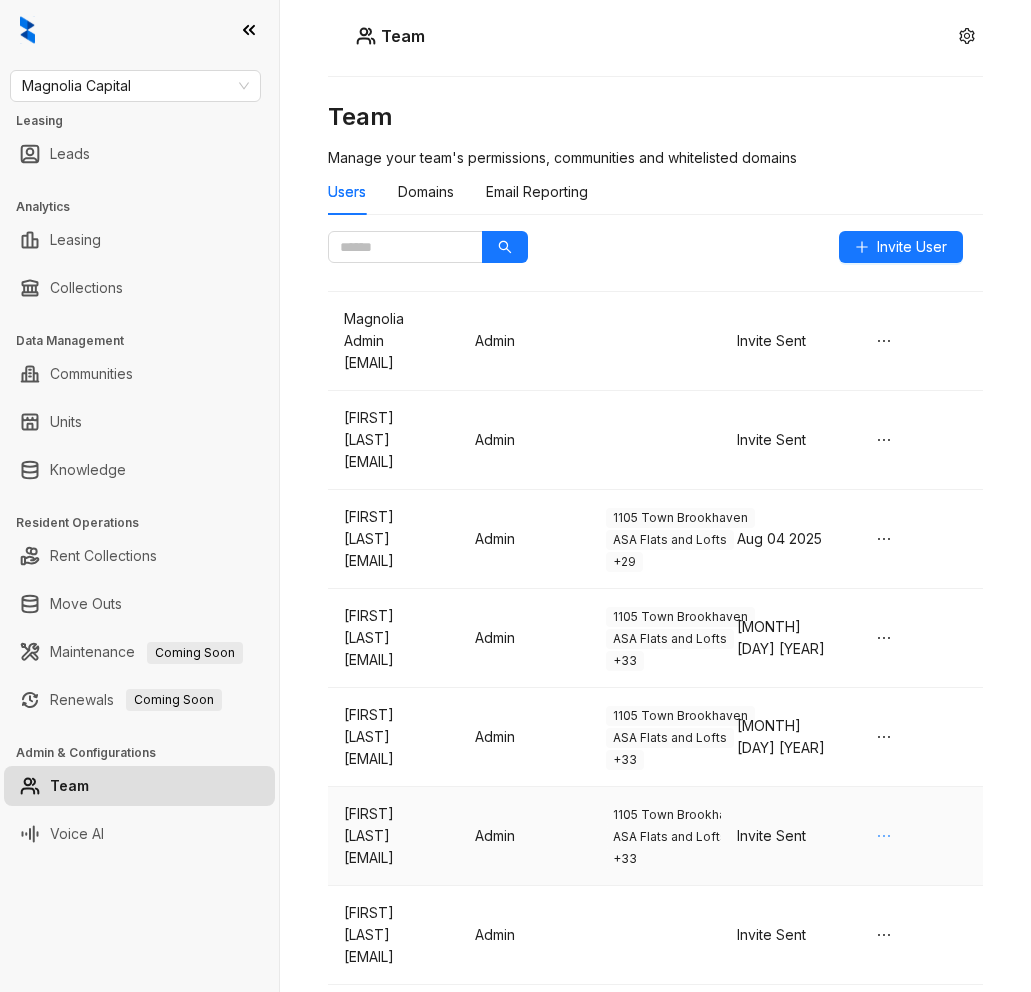 click 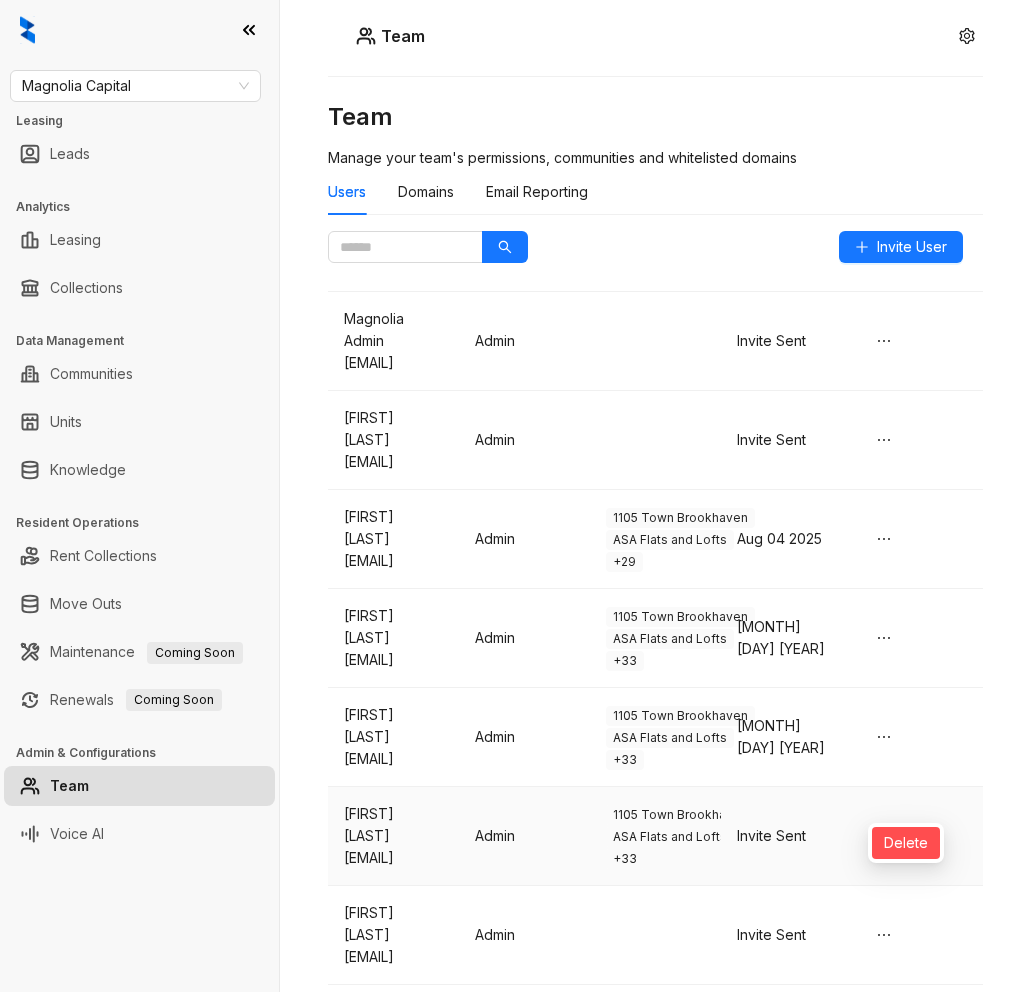 click on "Delete" at bounding box center (906, 843) 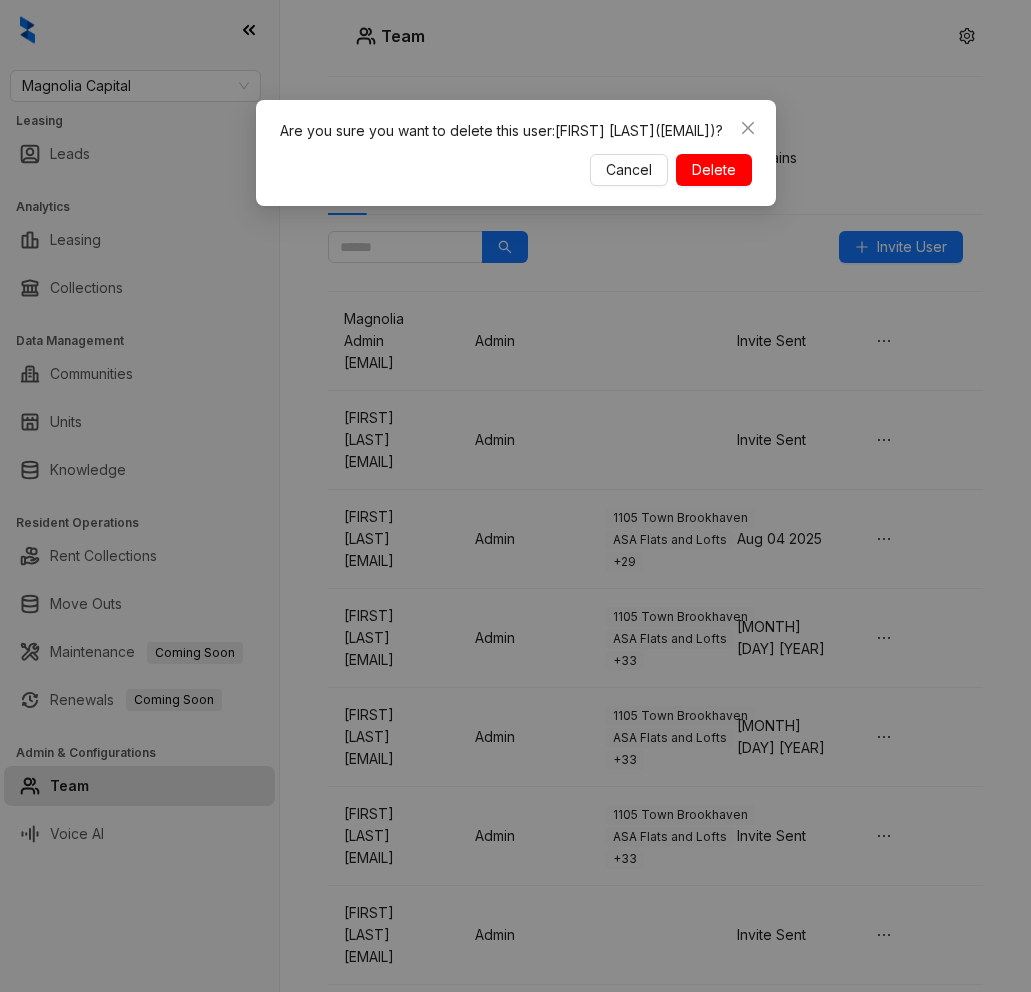 click on "Delete" at bounding box center [714, 170] 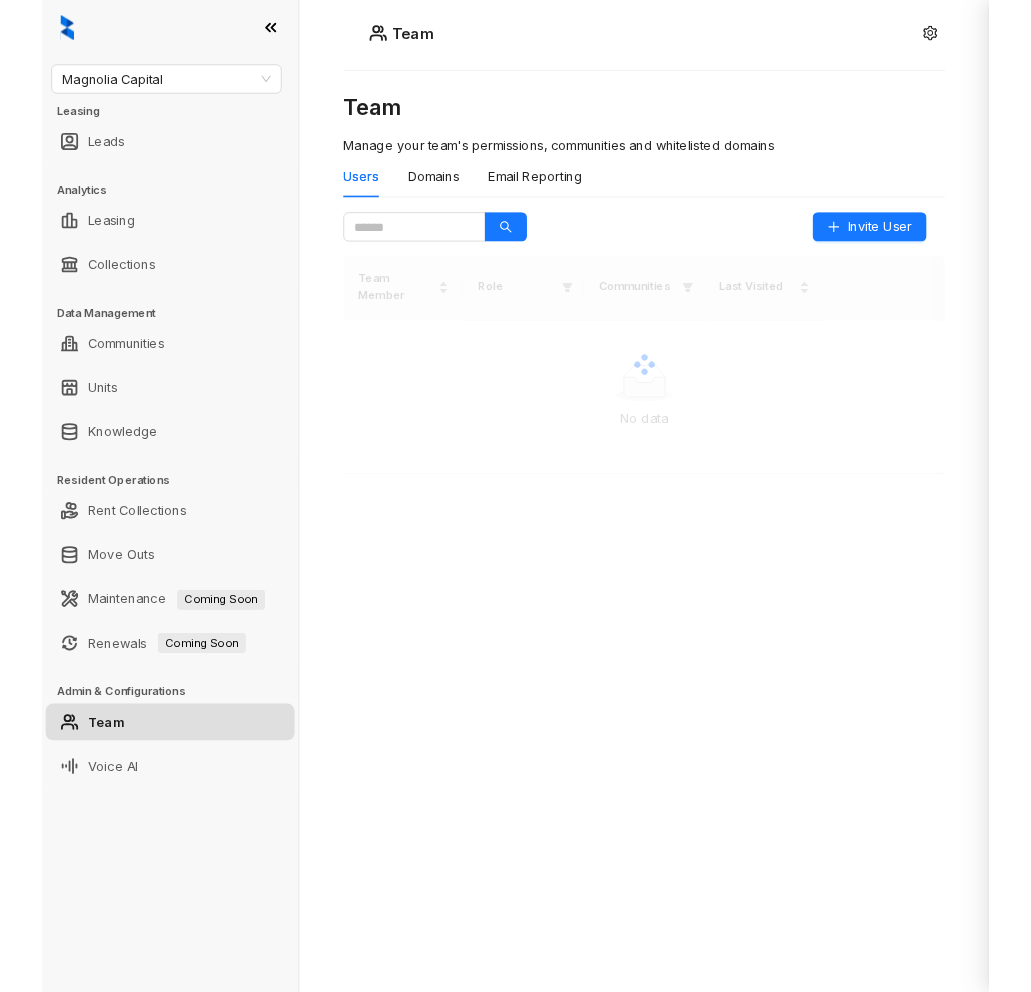 scroll, scrollTop: 0, scrollLeft: 0, axis: both 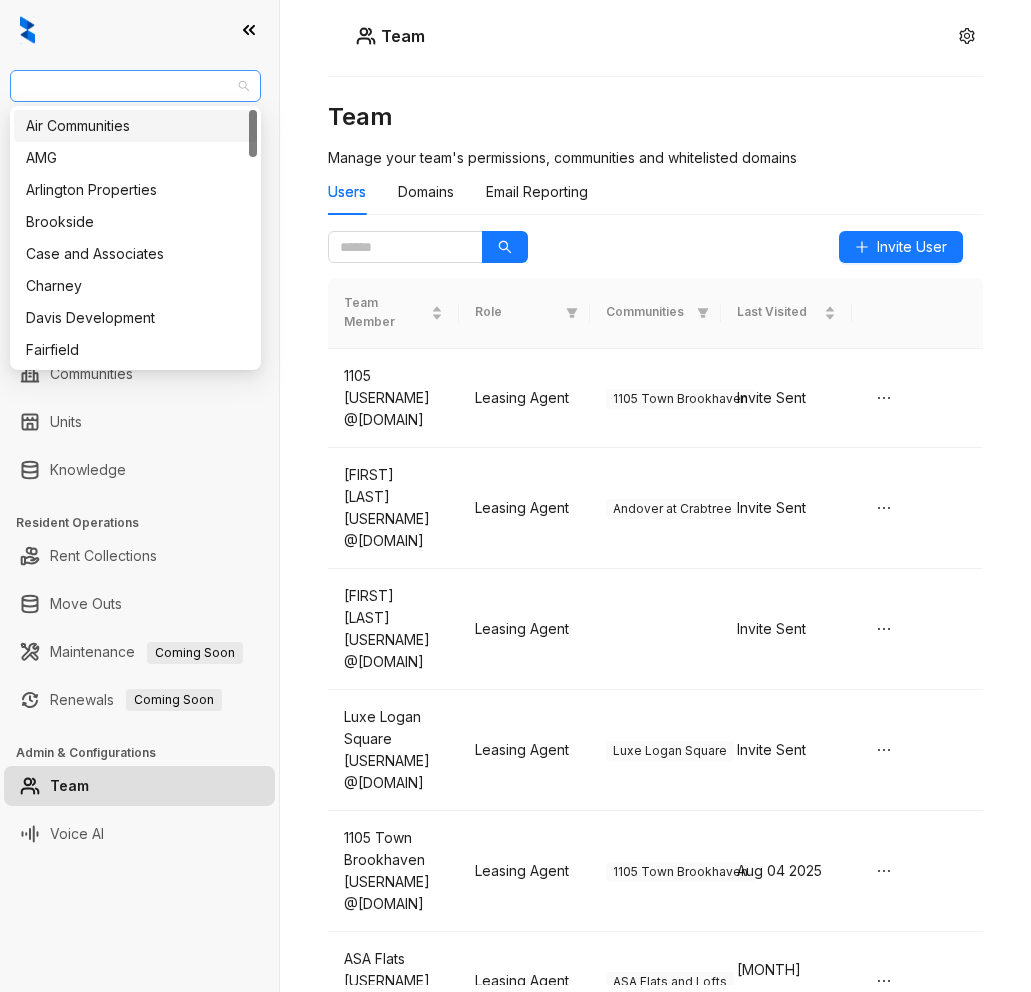 click on "Magnolia Capital" at bounding box center (135, 86) 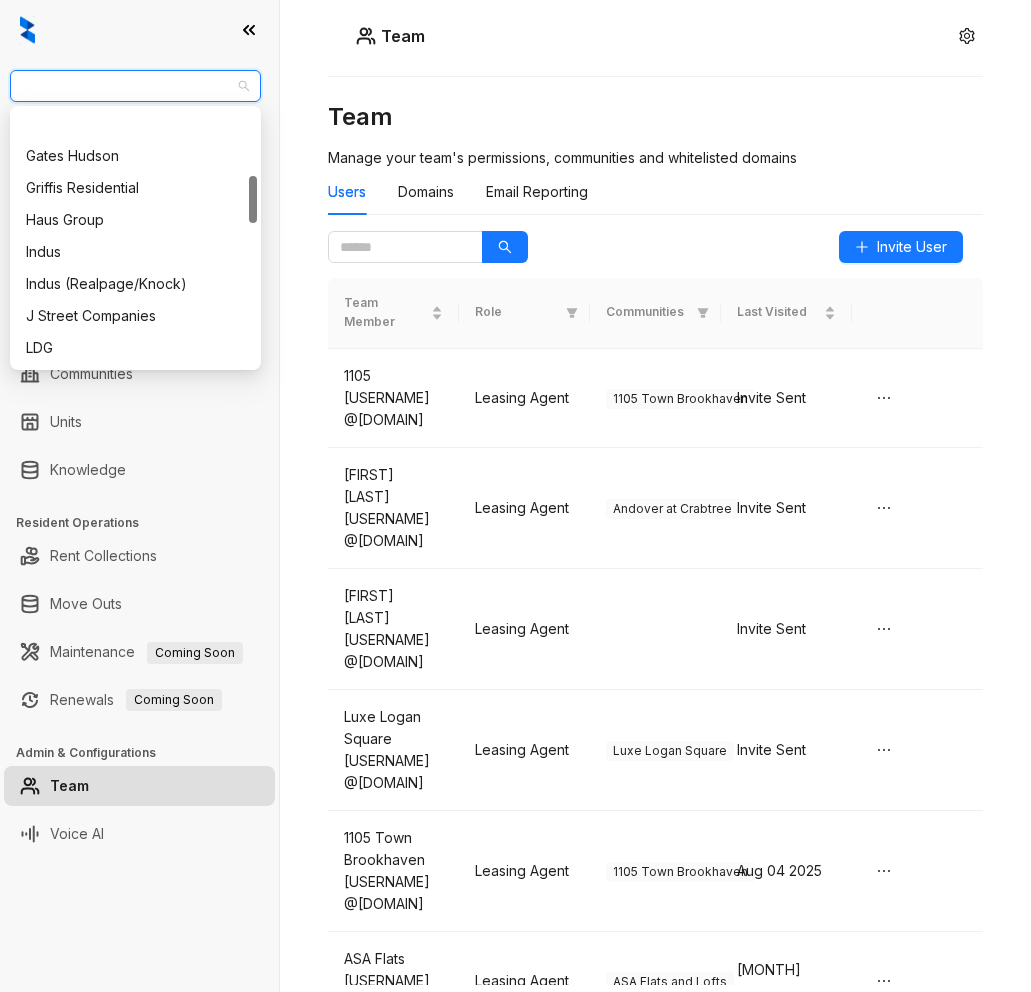 scroll, scrollTop: 359, scrollLeft: 0, axis: vertical 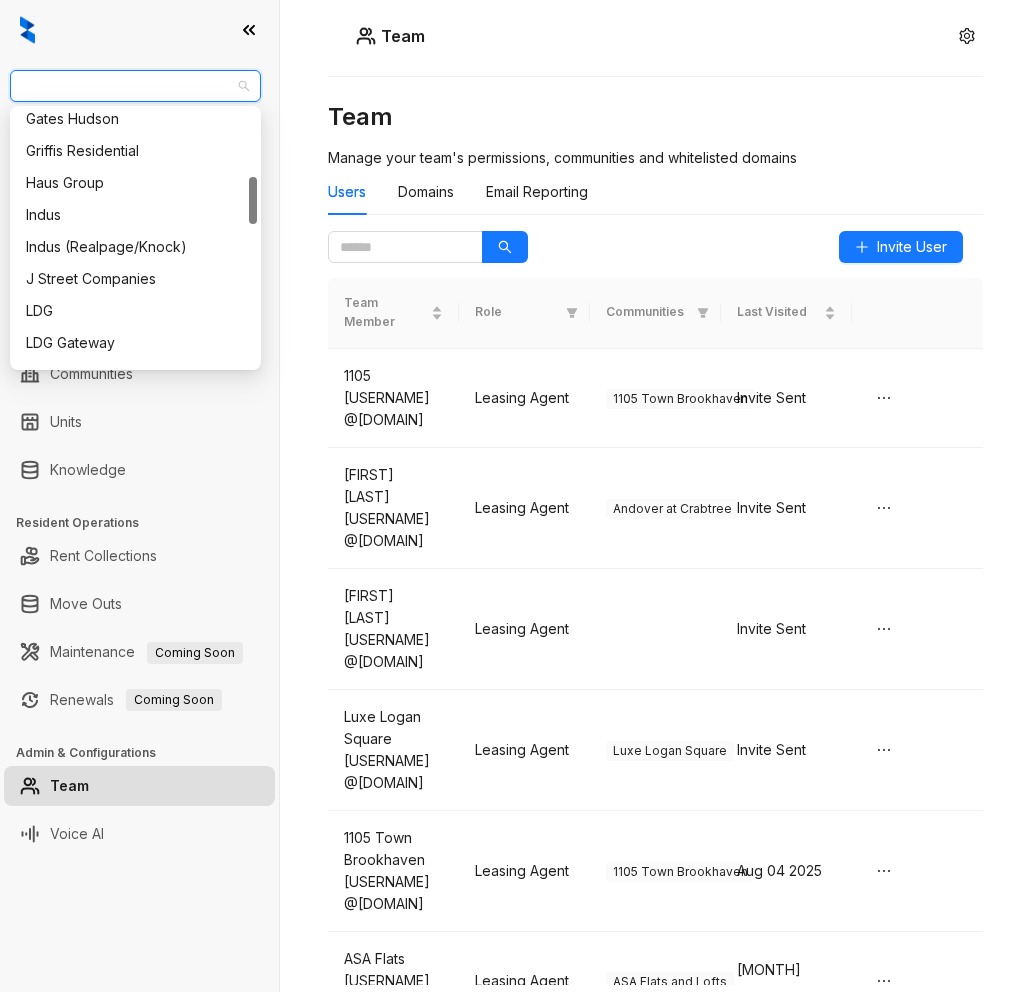 click on "Haus Group" at bounding box center (135, 183) 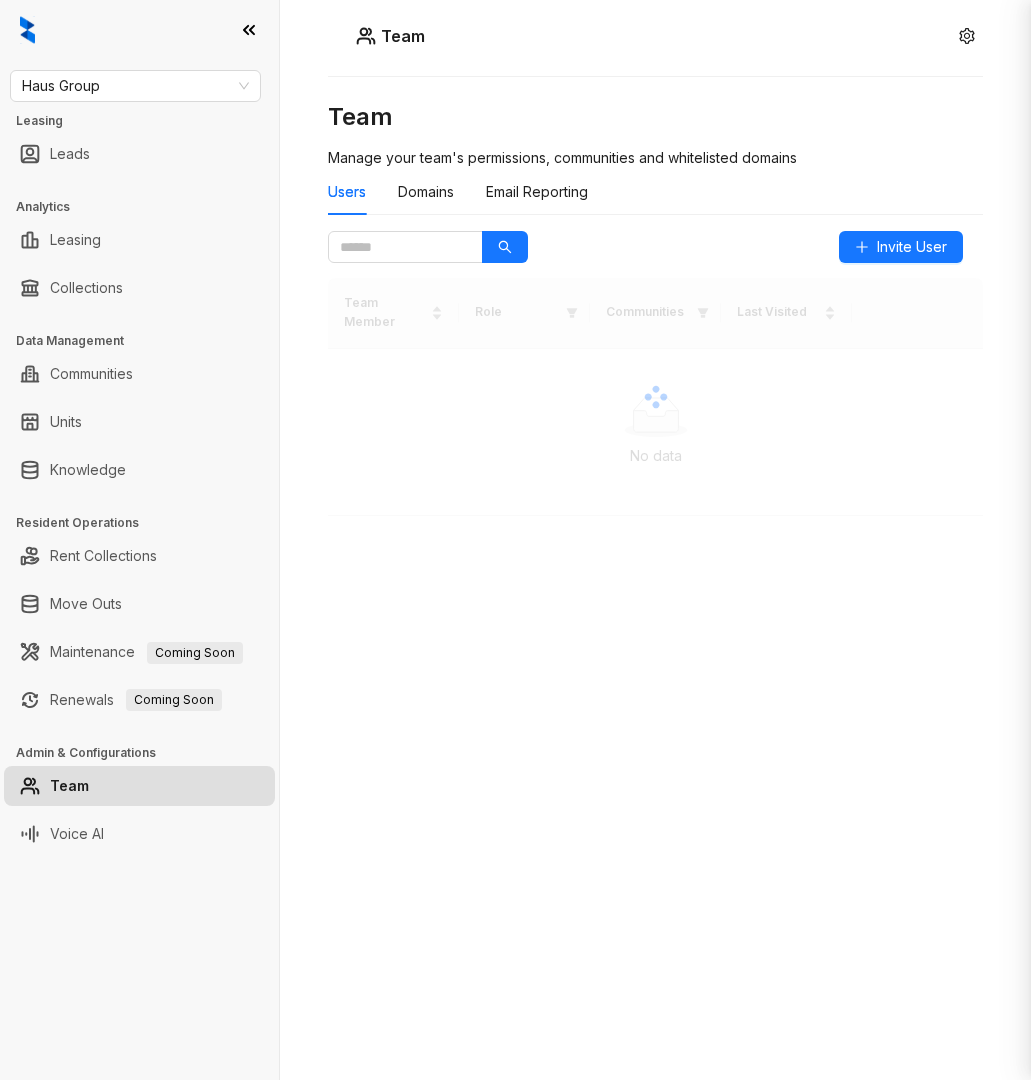 scroll, scrollTop: 0, scrollLeft: 0, axis: both 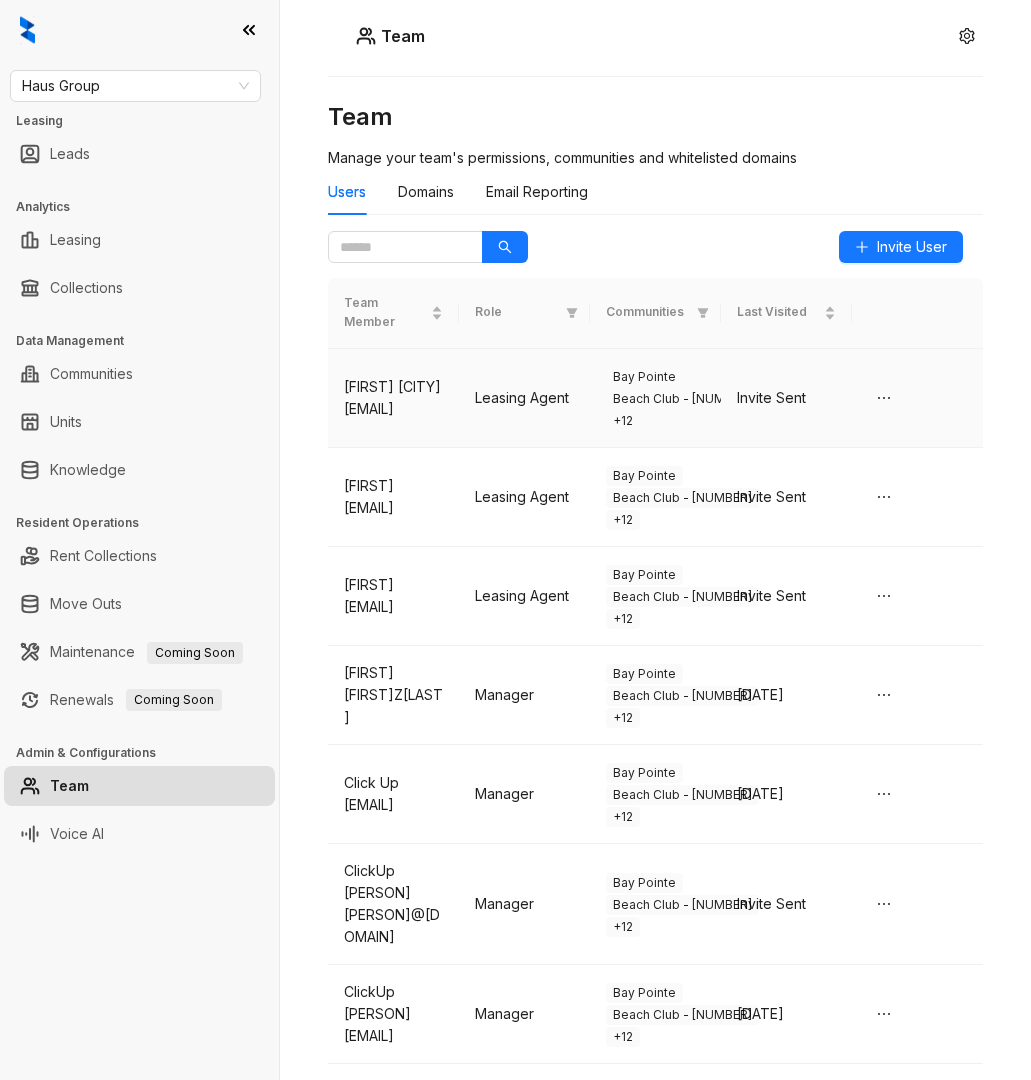 click on "[EMAIL]" at bounding box center [393, 409] 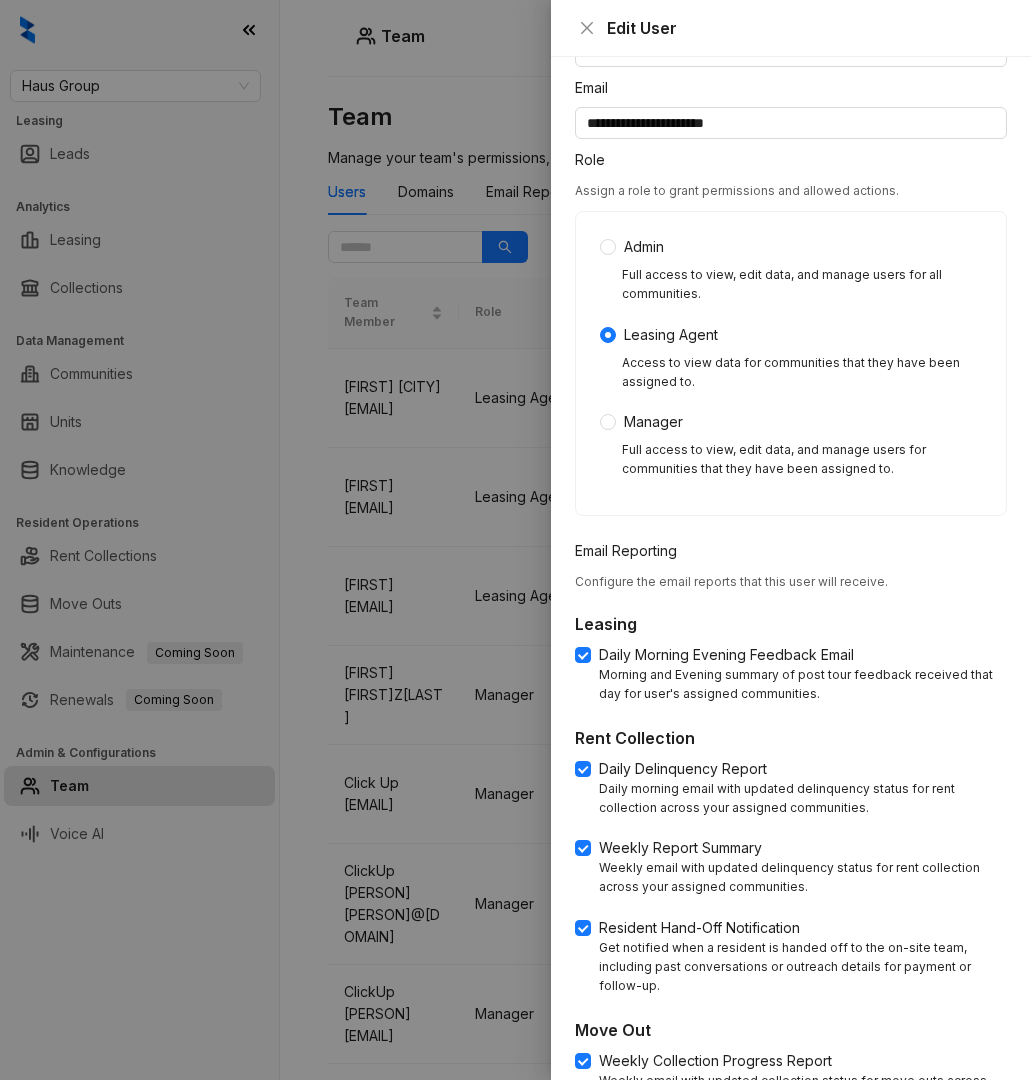 scroll, scrollTop: 480, scrollLeft: 0, axis: vertical 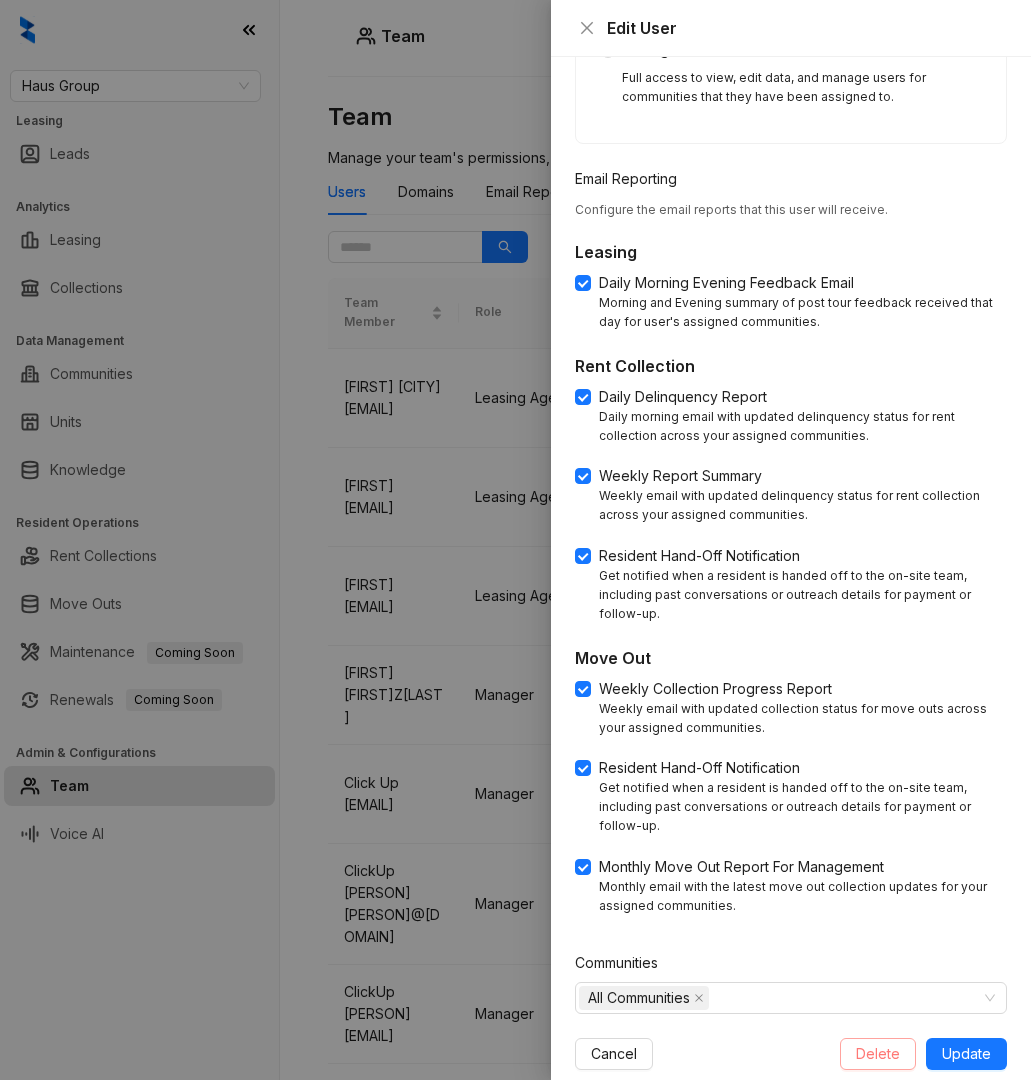 click on "Delete" at bounding box center [878, 1054] 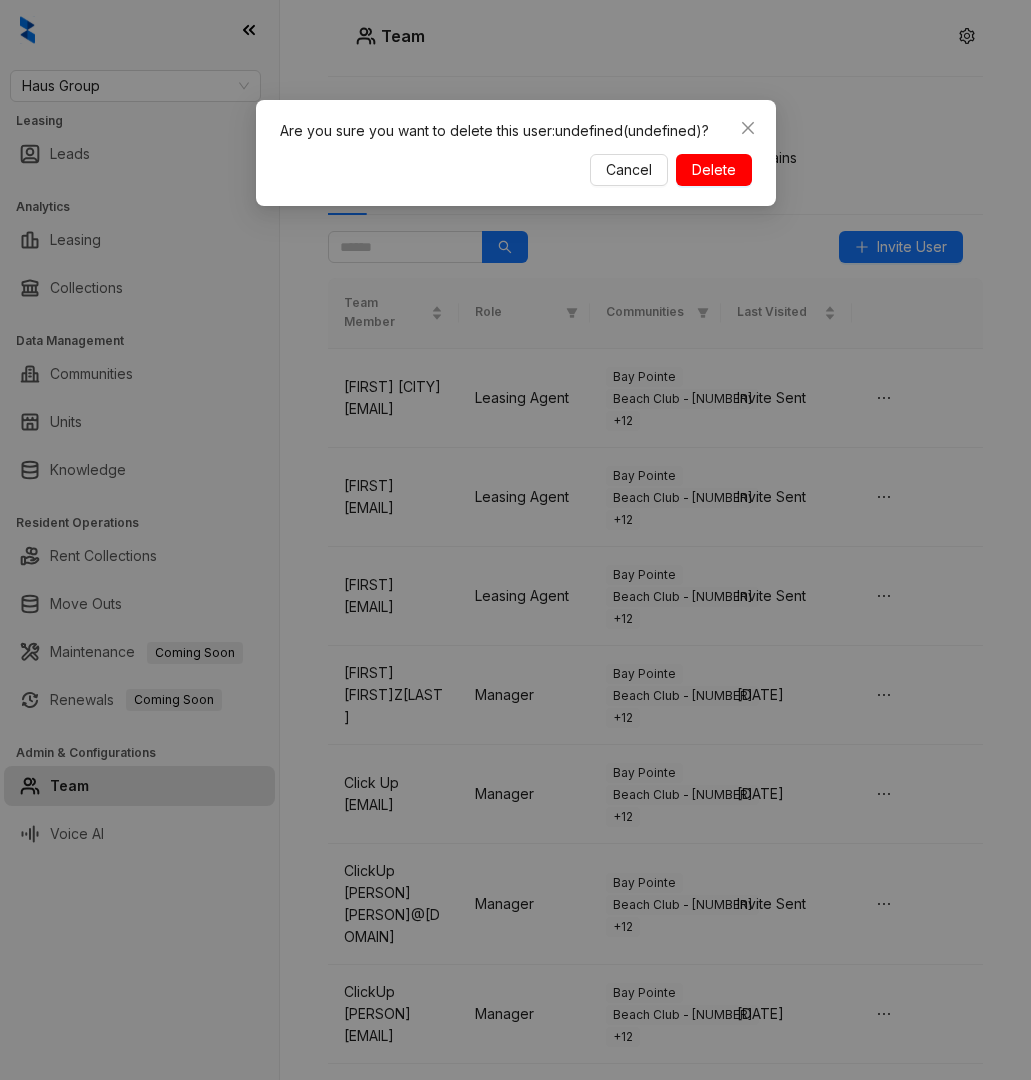 click on "Delete" at bounding box center [714, 170] 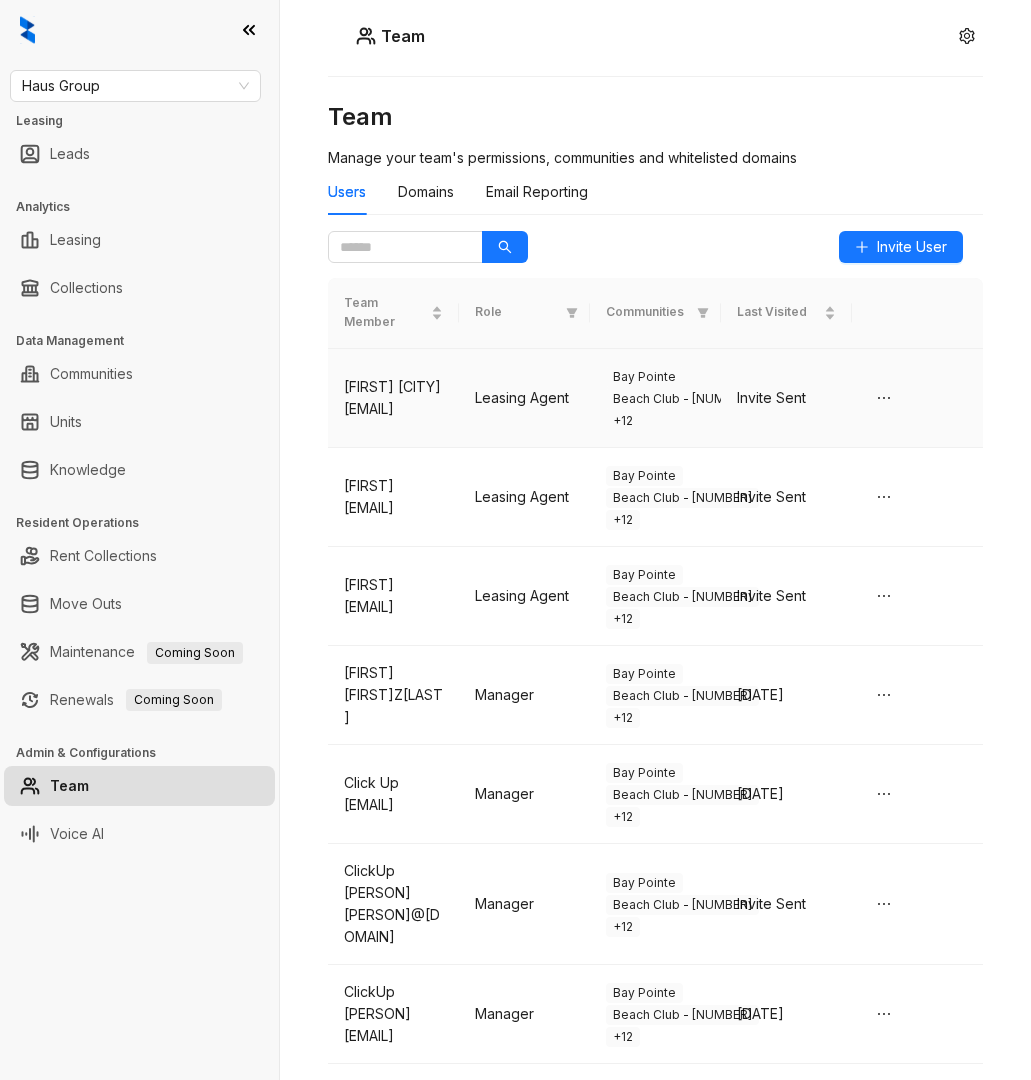 click on "Invite Sent" at bounding box center (786, 398) 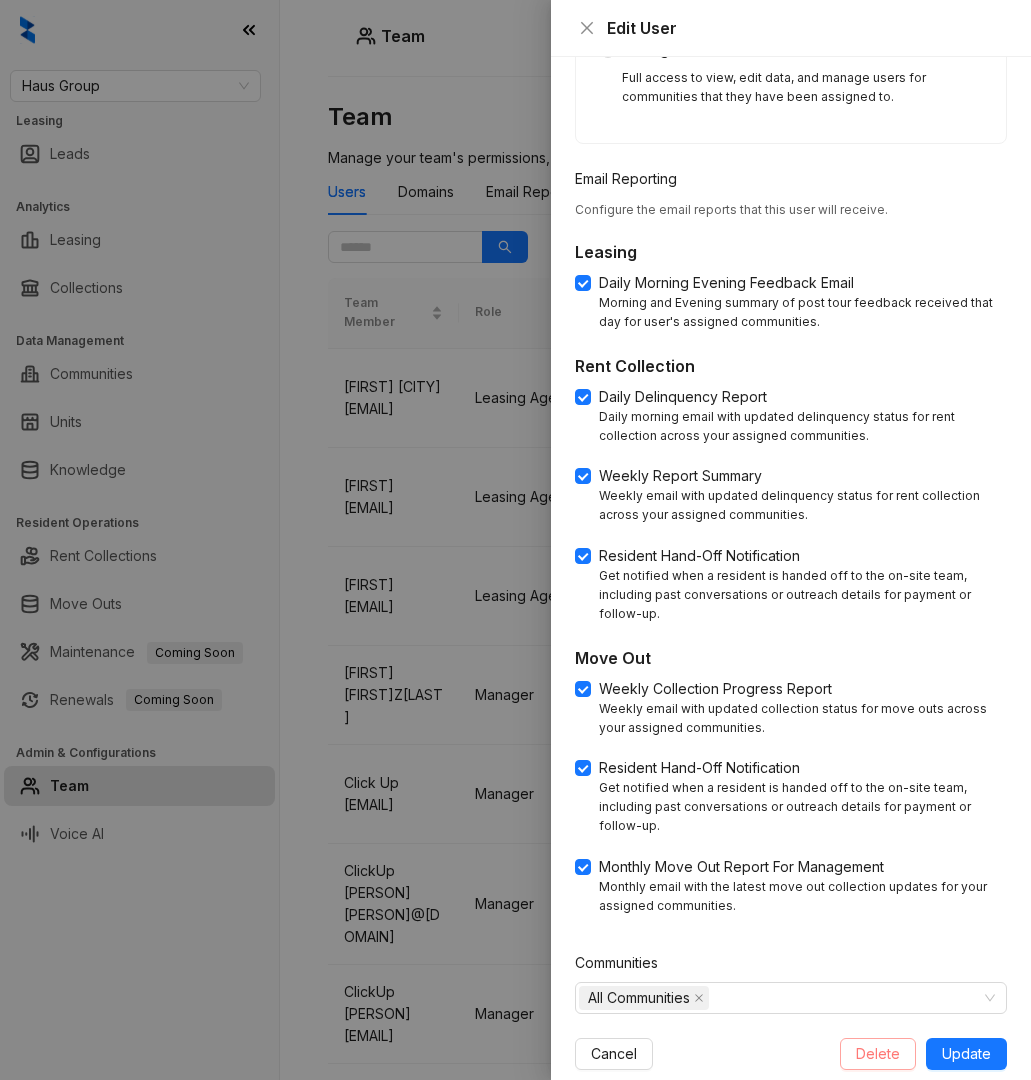 click on "Delete" at bounding box center (878, 1054) 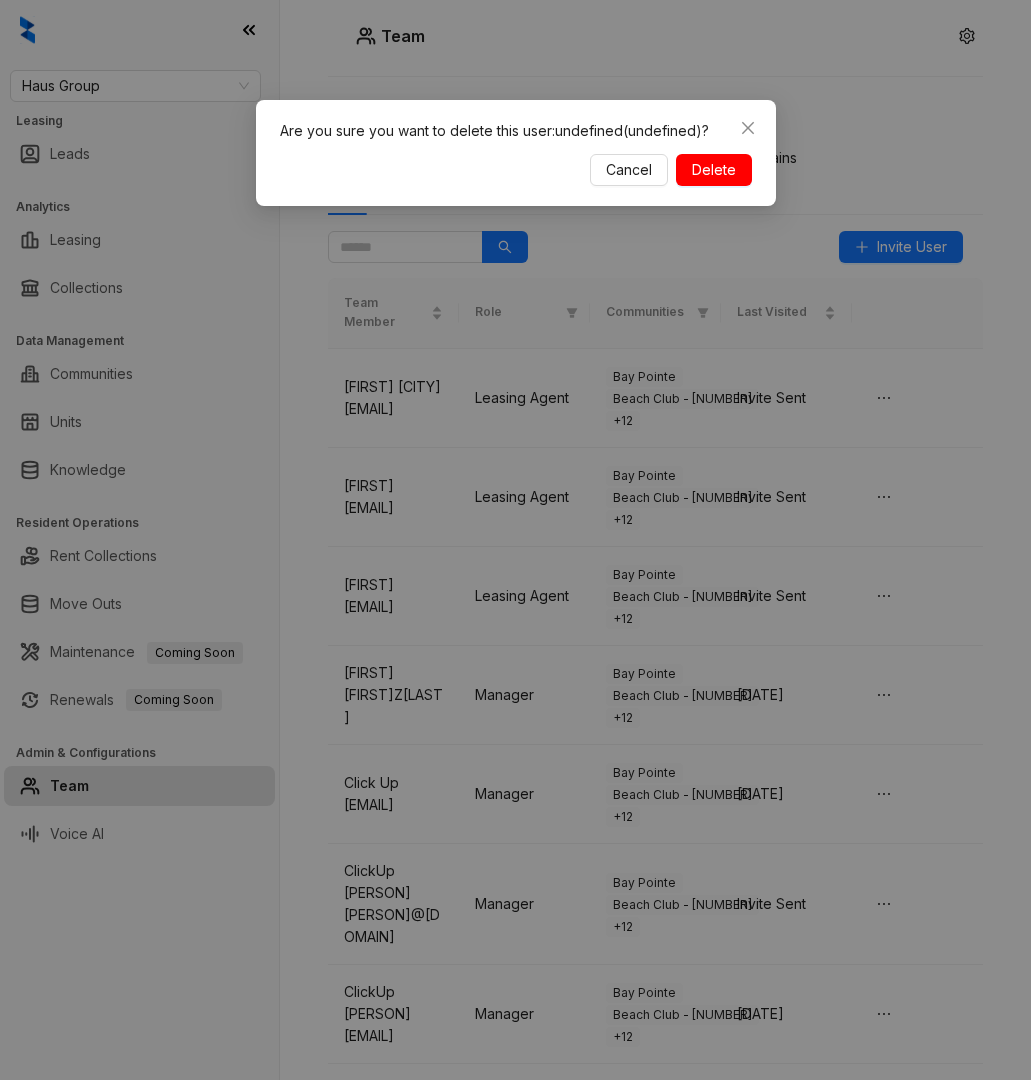 click on "Delete" at bounding box center (714, 170) 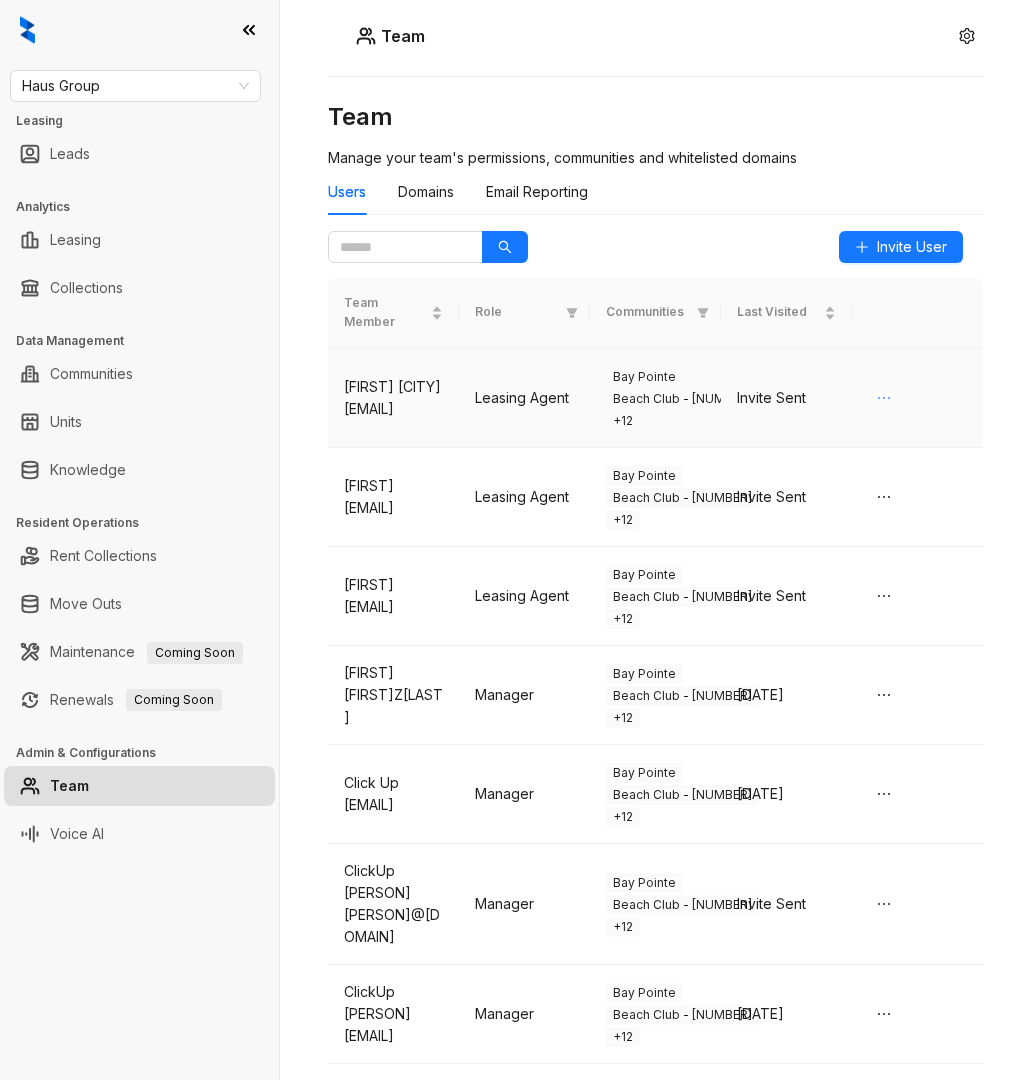 click 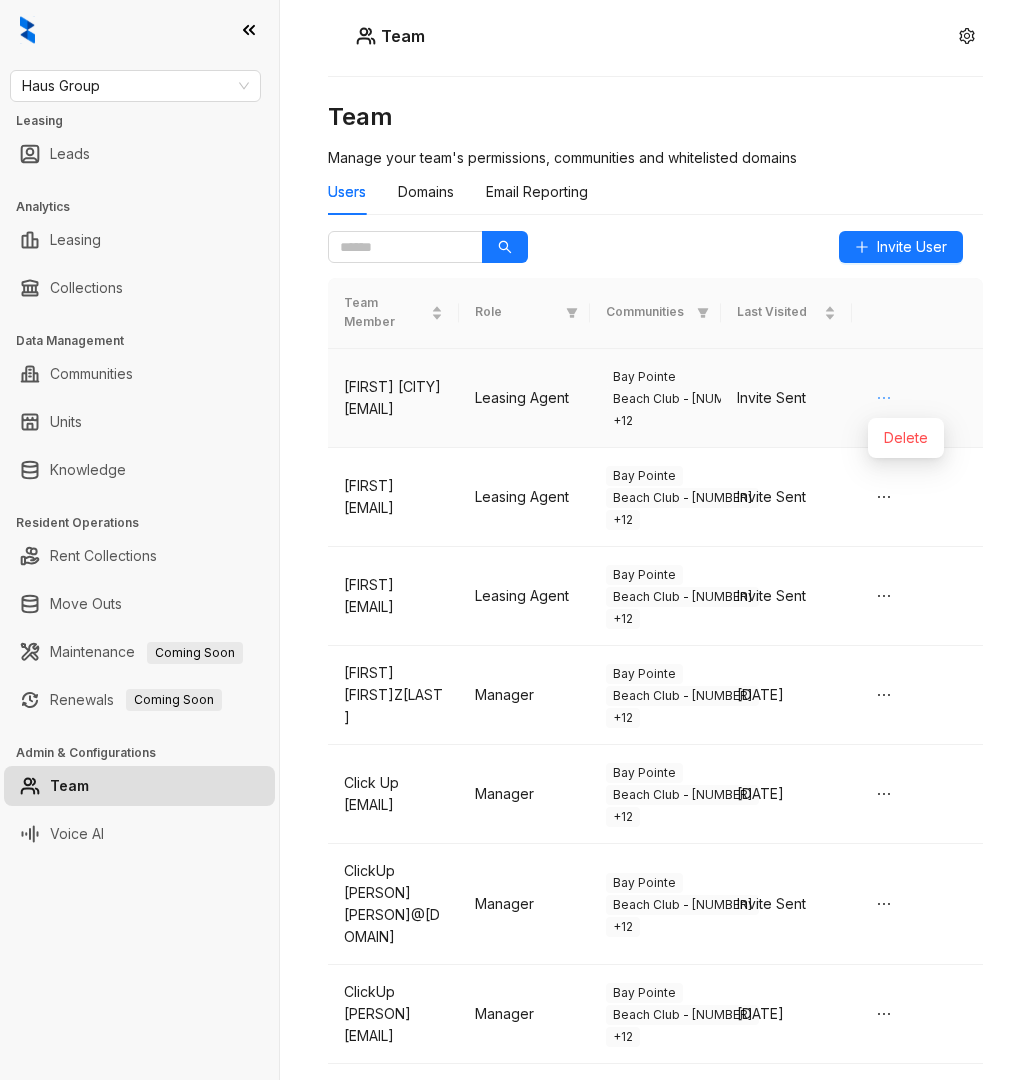 type 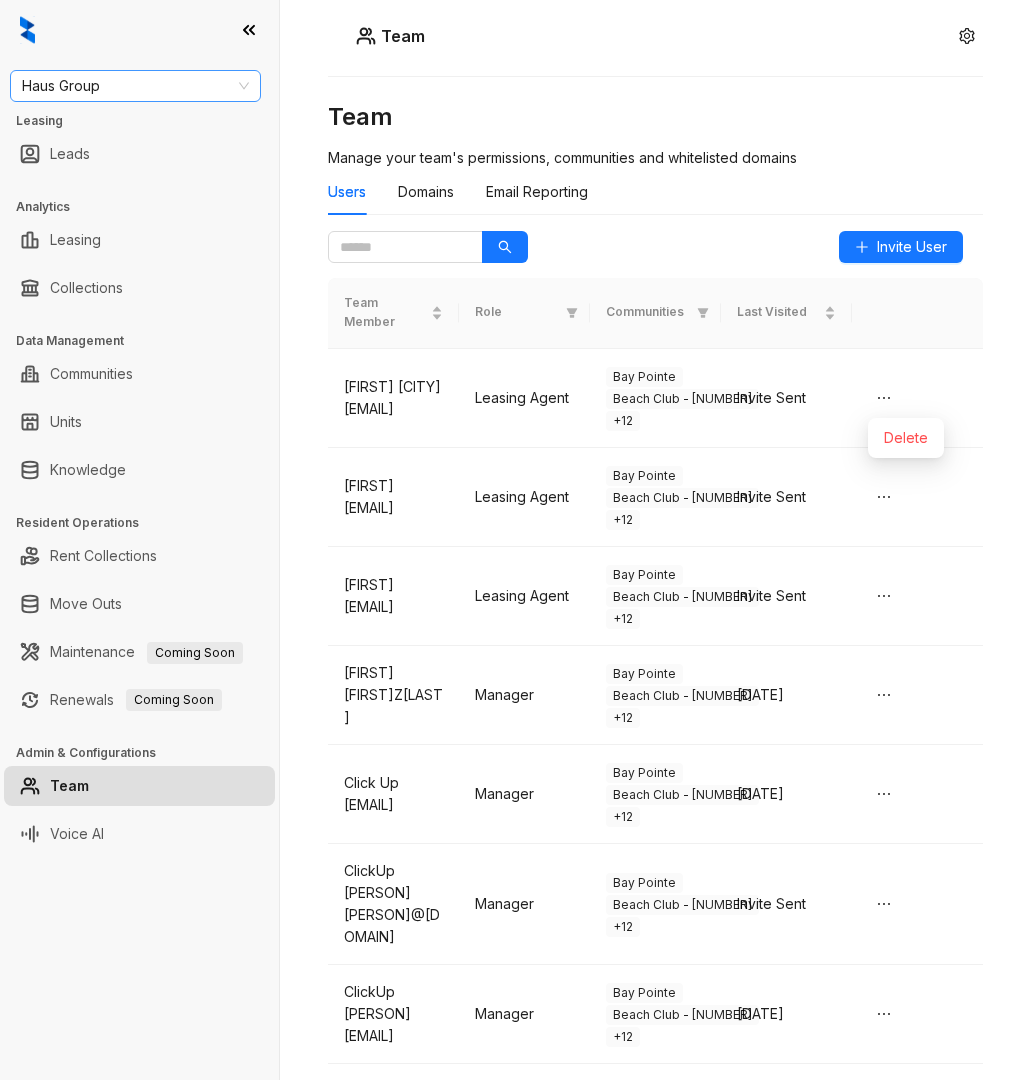 click on "Haus Group" at bounding box center [135, 86] 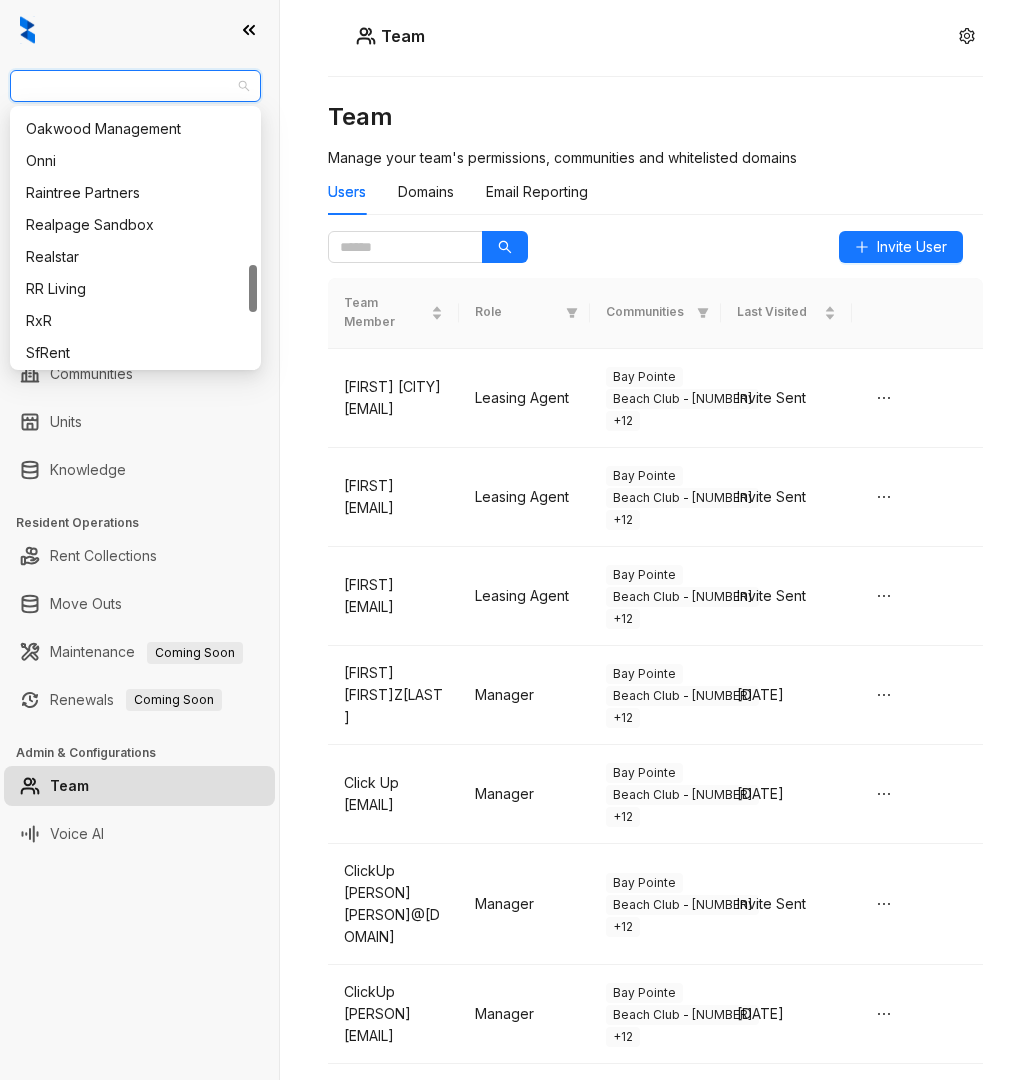 scroll, scrollTop: 866, scrollLeft: 0, axis: vertical 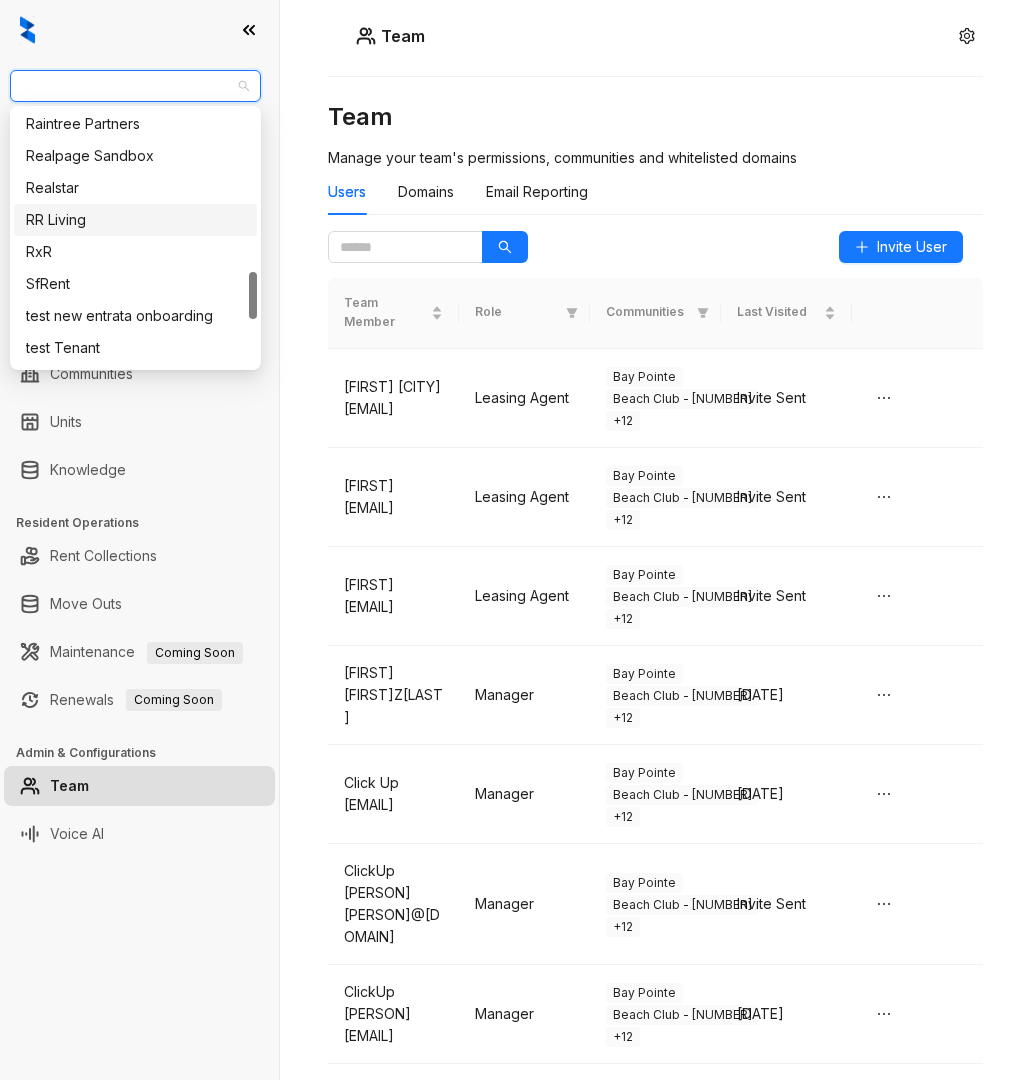 click on "RR Living" at bounding box center (135, 220) 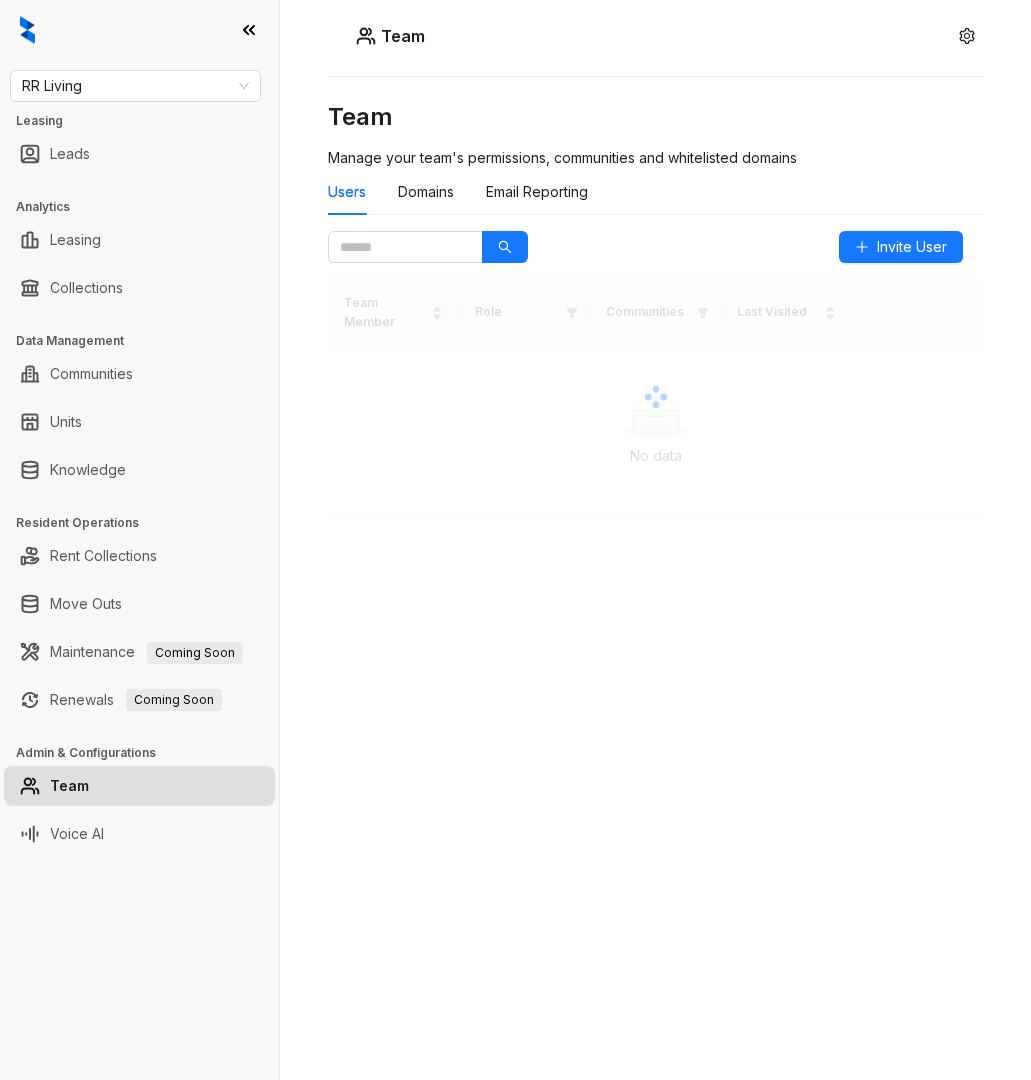 scroll, scrollTop: 0, scrollLeft: 0, axis: both 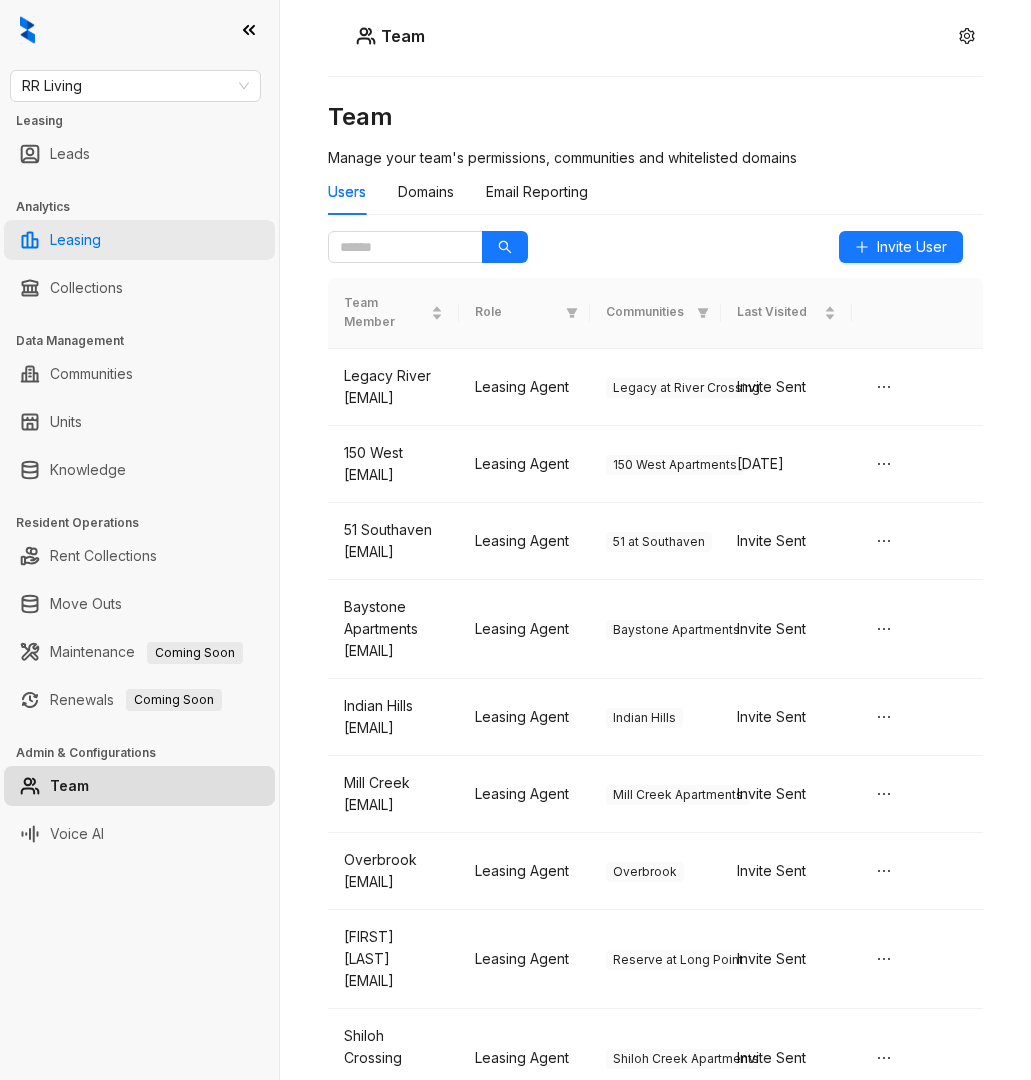 click on "Leasing" at bounding box center (75, 240) 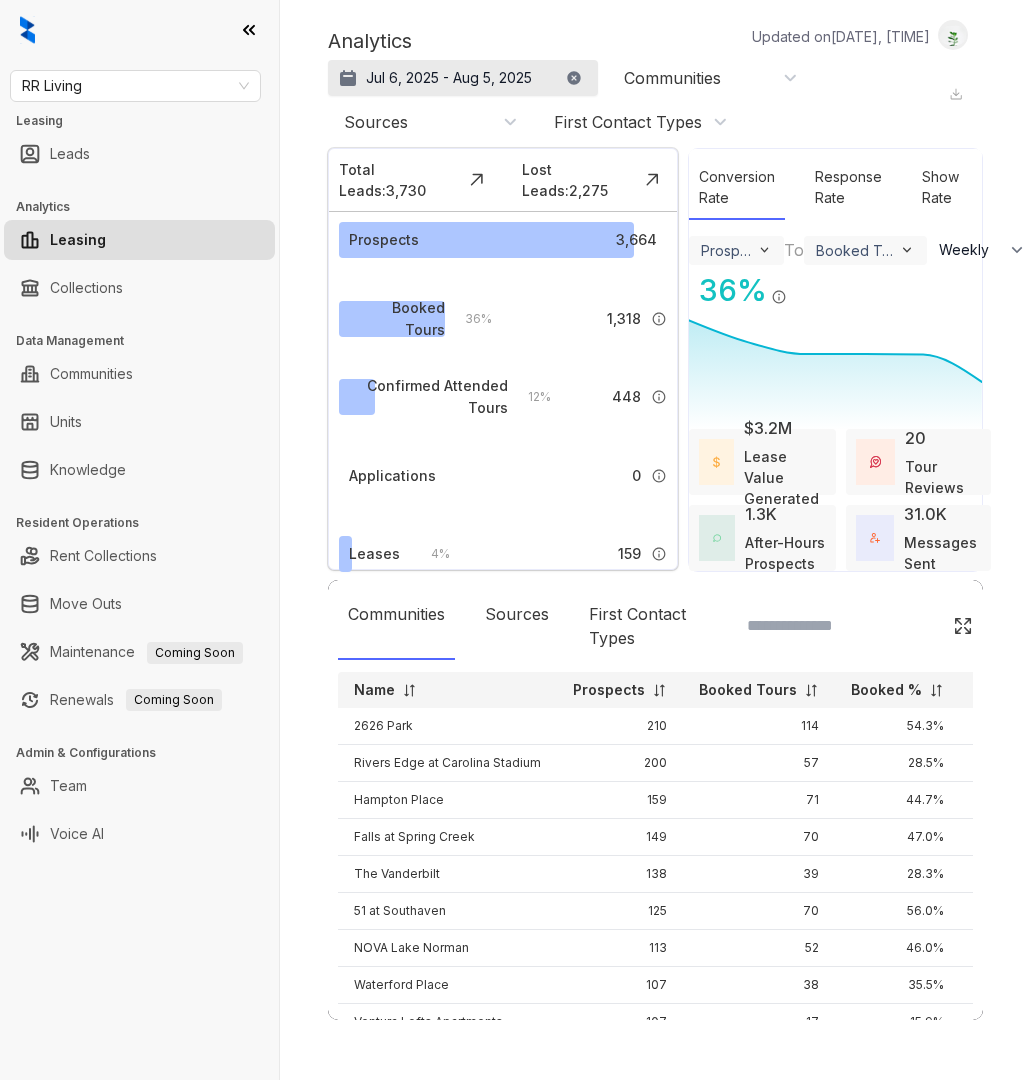 click on "Jul 6, 2025 -
Aug 5, 2025" at bounding box center (449, 78) 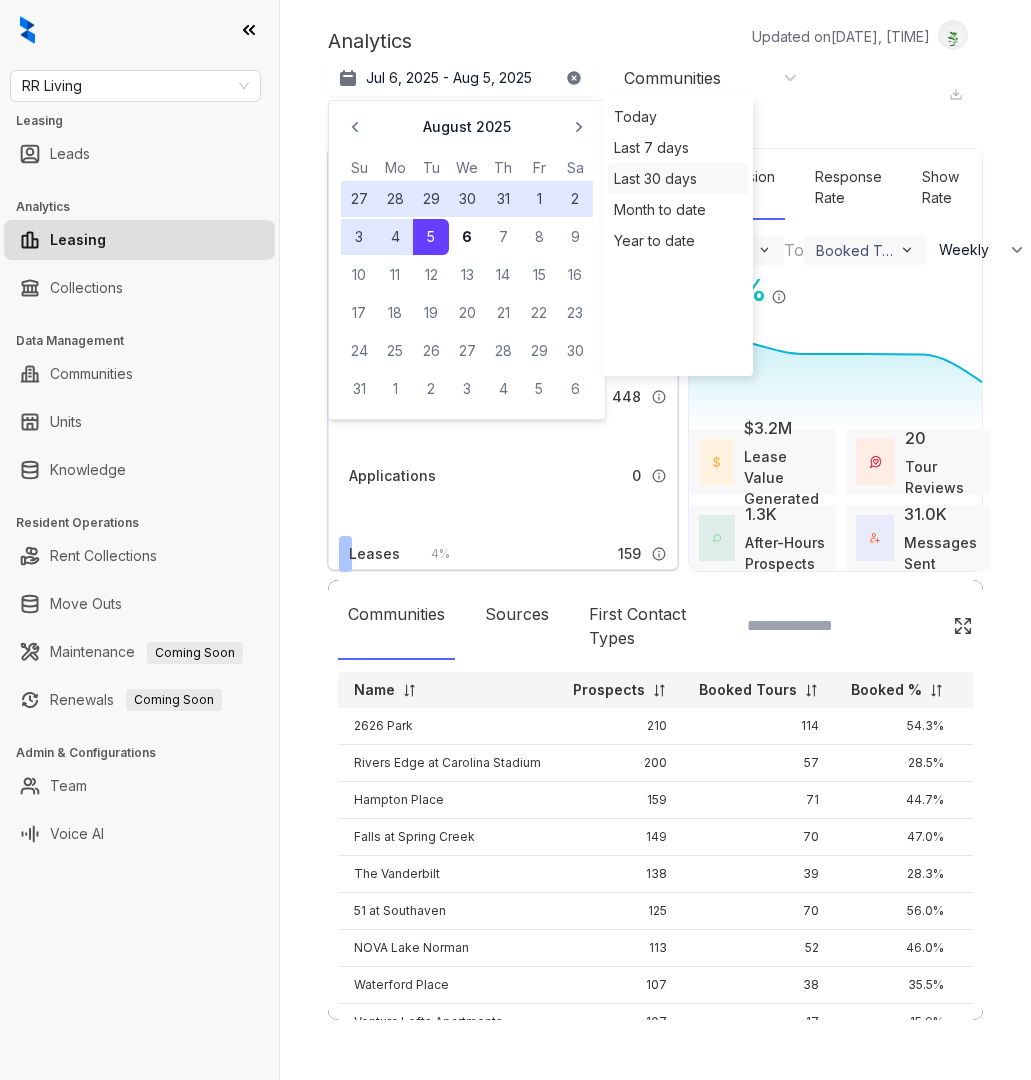 click on "Last 30 days" at bounding box center [678, 178] 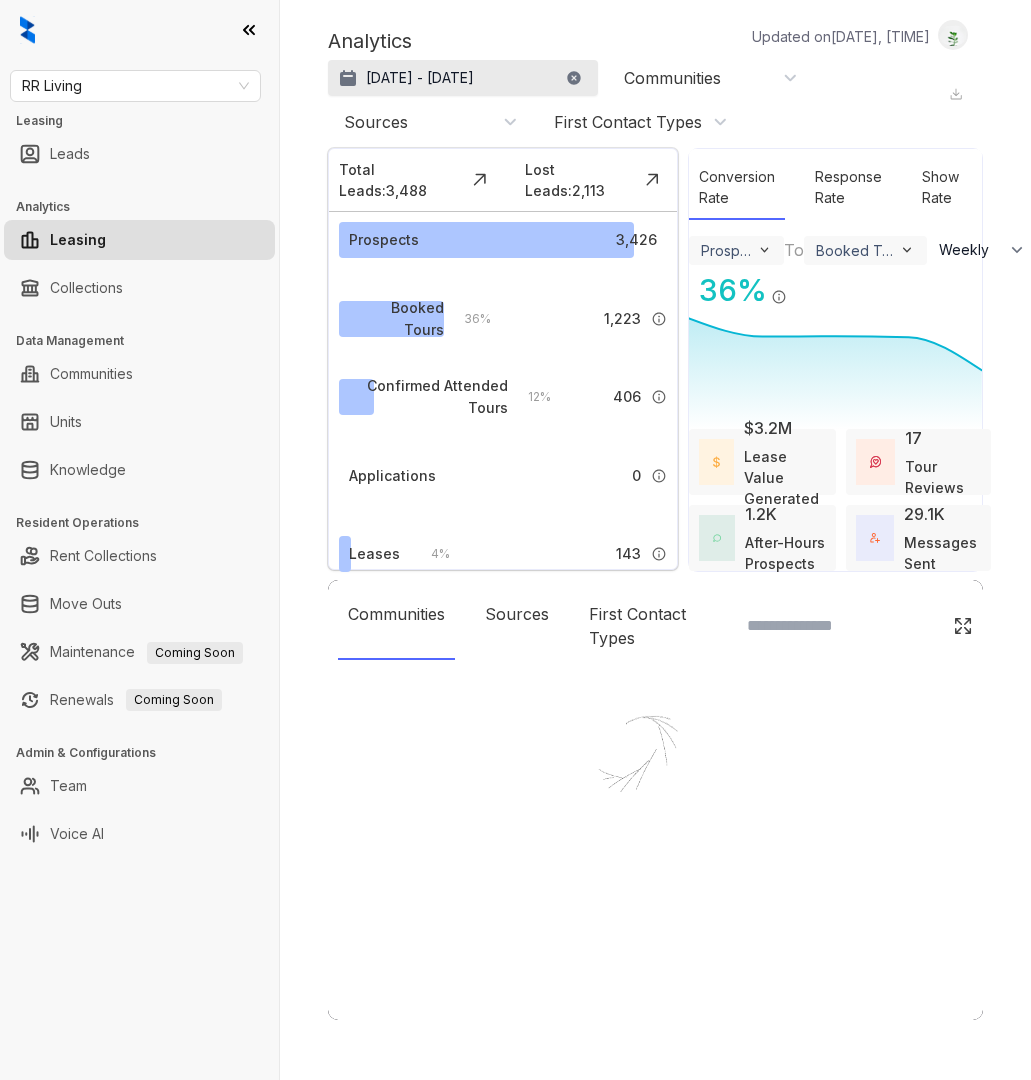 click on "[DATE] -
[DATE]" at bounding box center [420, 78] 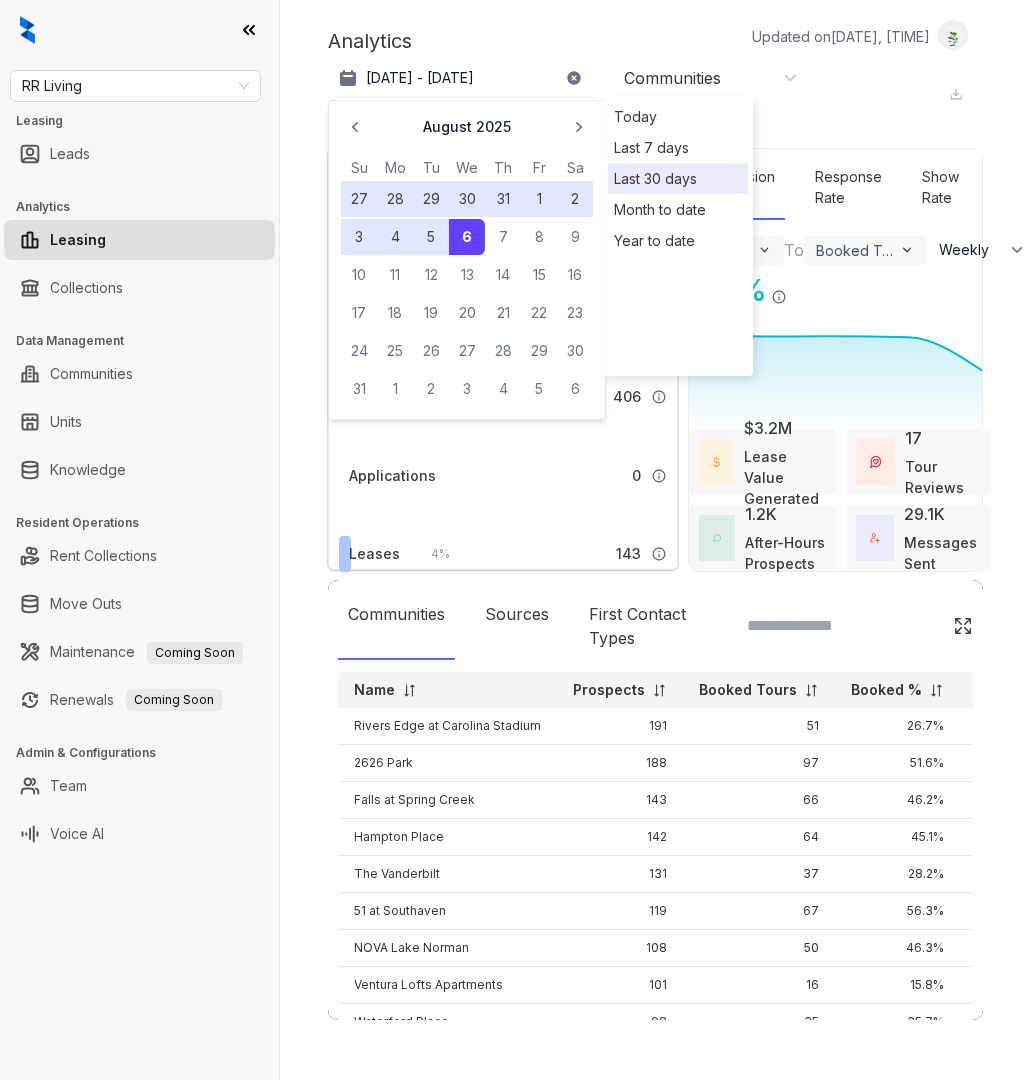 click on "31" at bounding box center [503, 199] 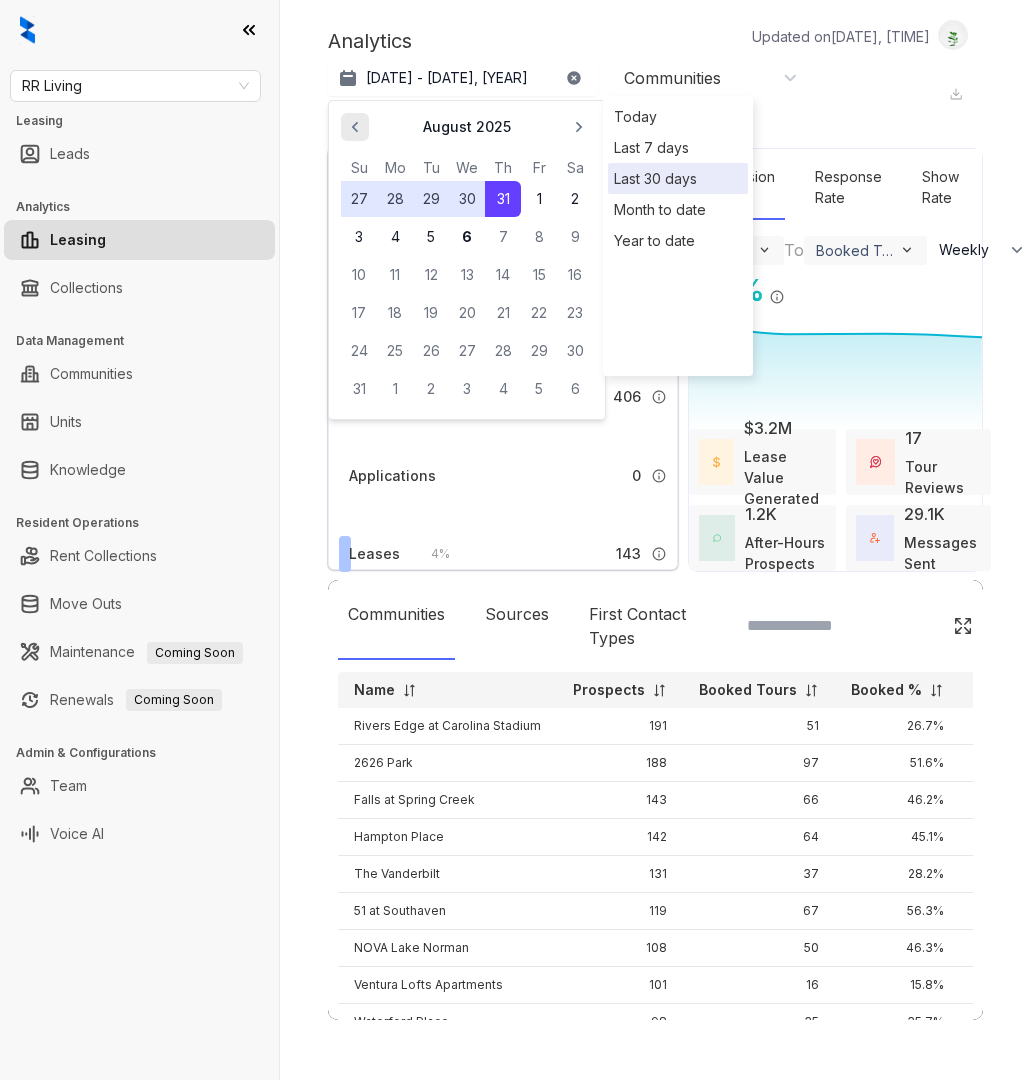 click 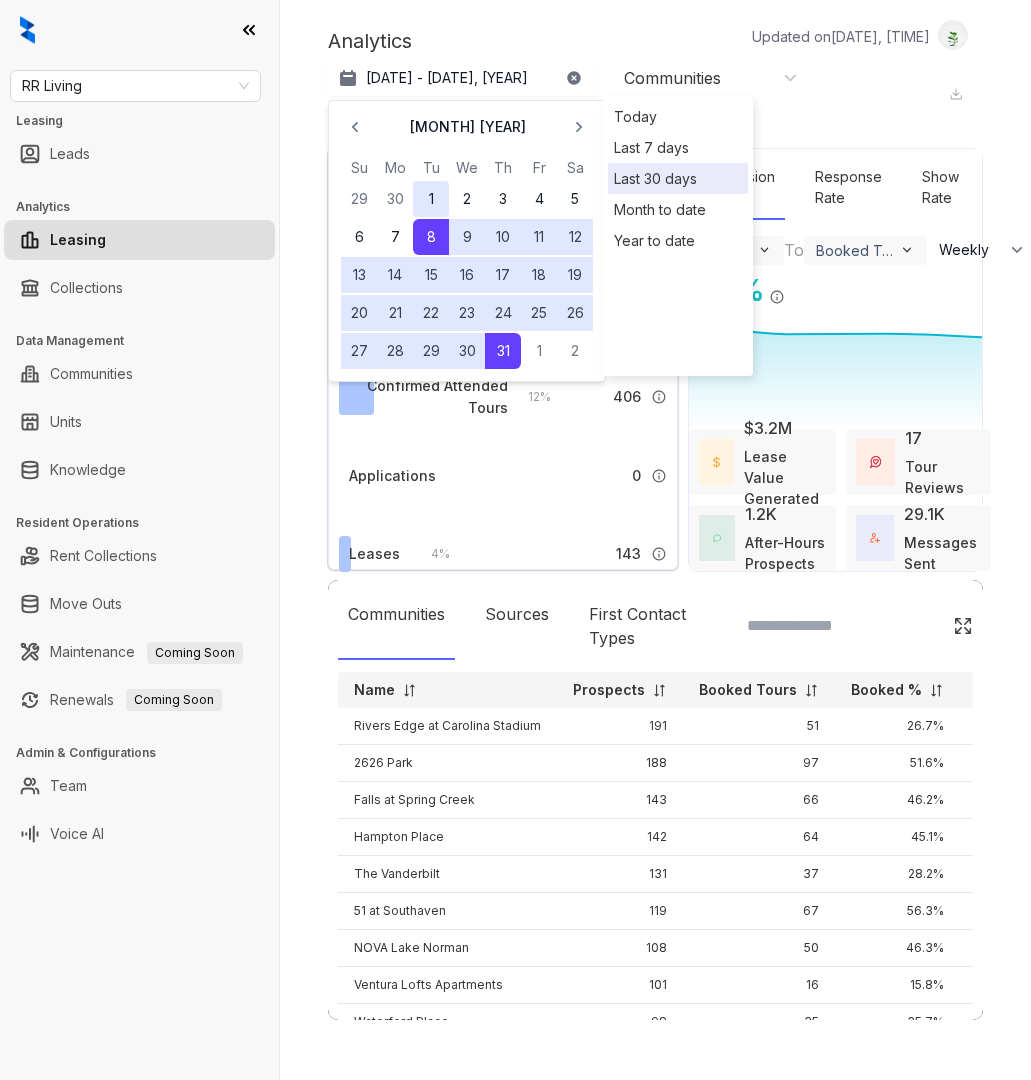 click on "1" at bounding box center (431, 199) 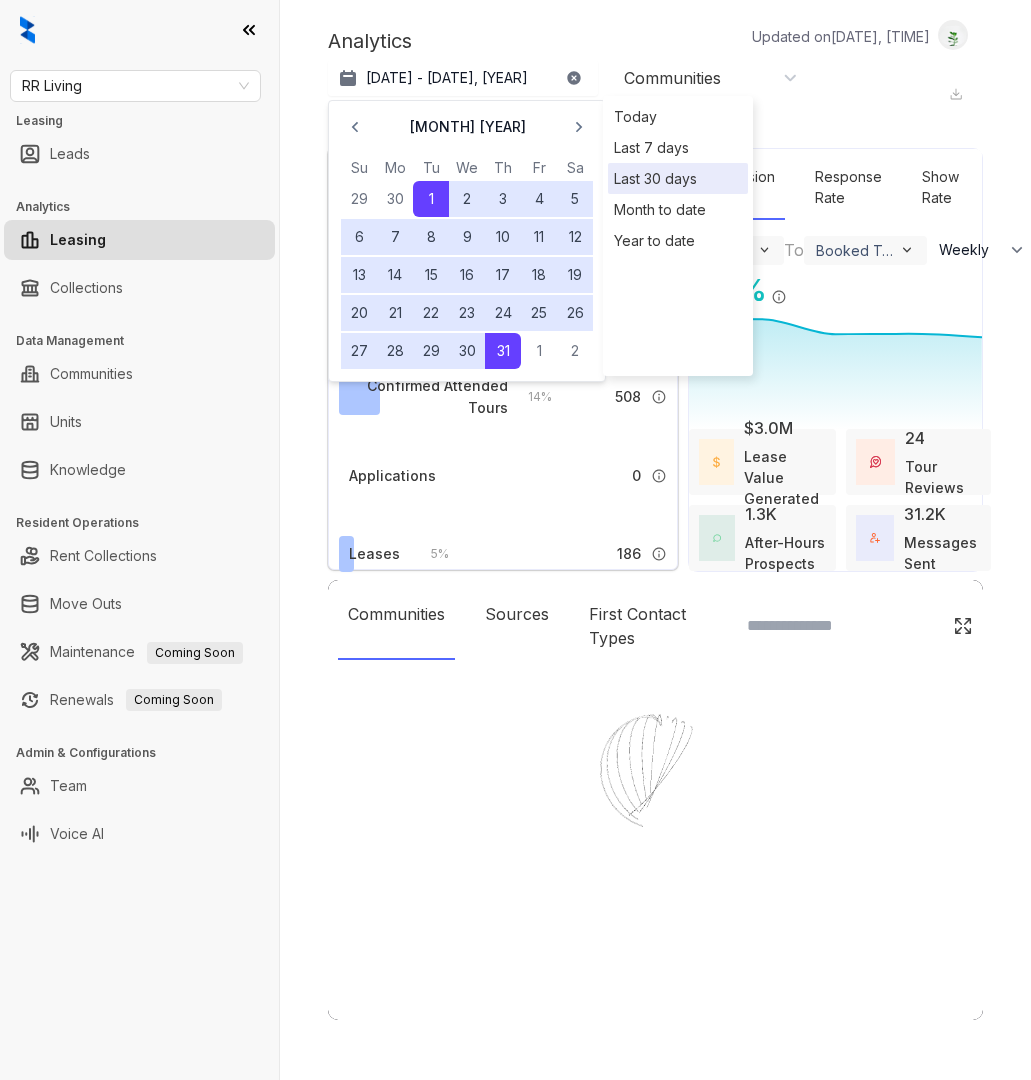 click on "Analytics Updated on [DATE], [TIME]" at bounding box center [639, 41] 